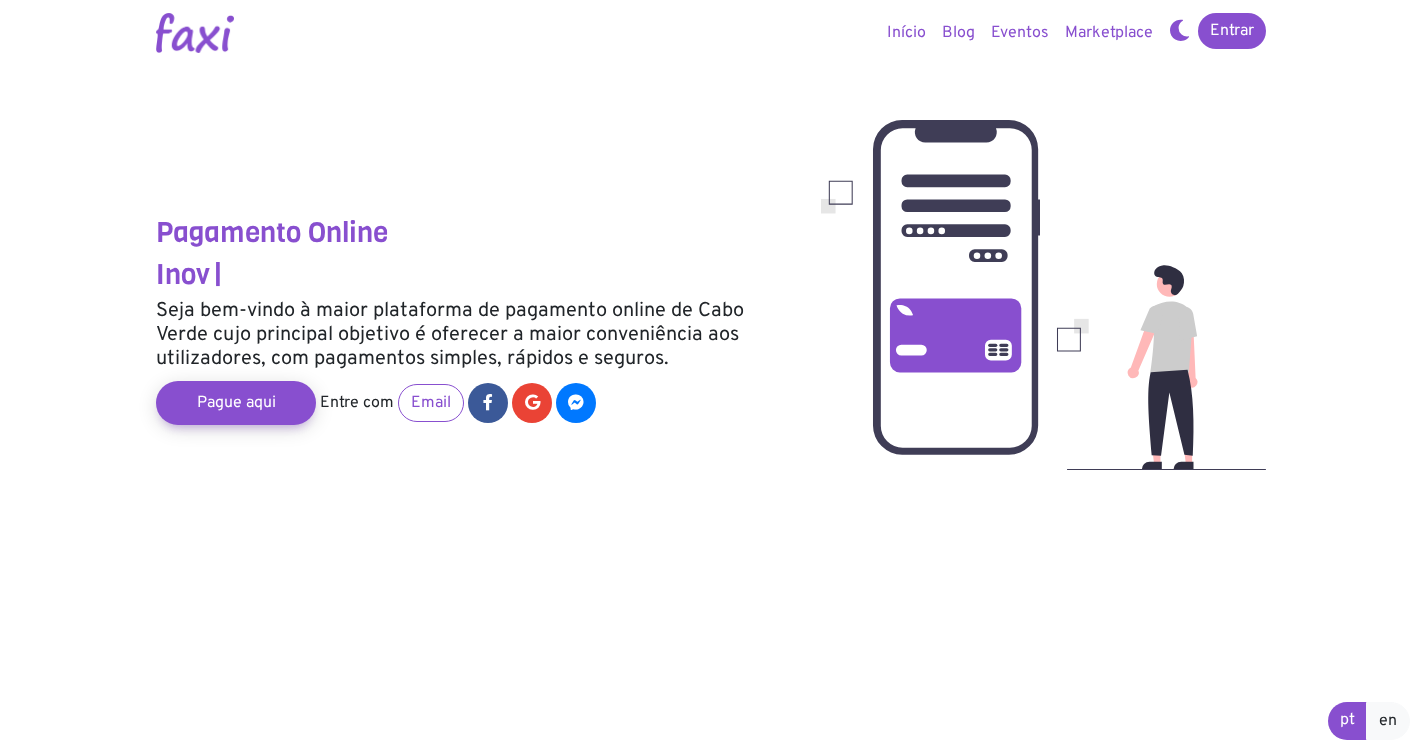 scroll, scrollTop: 0, scrollLeft: 0, axis: both 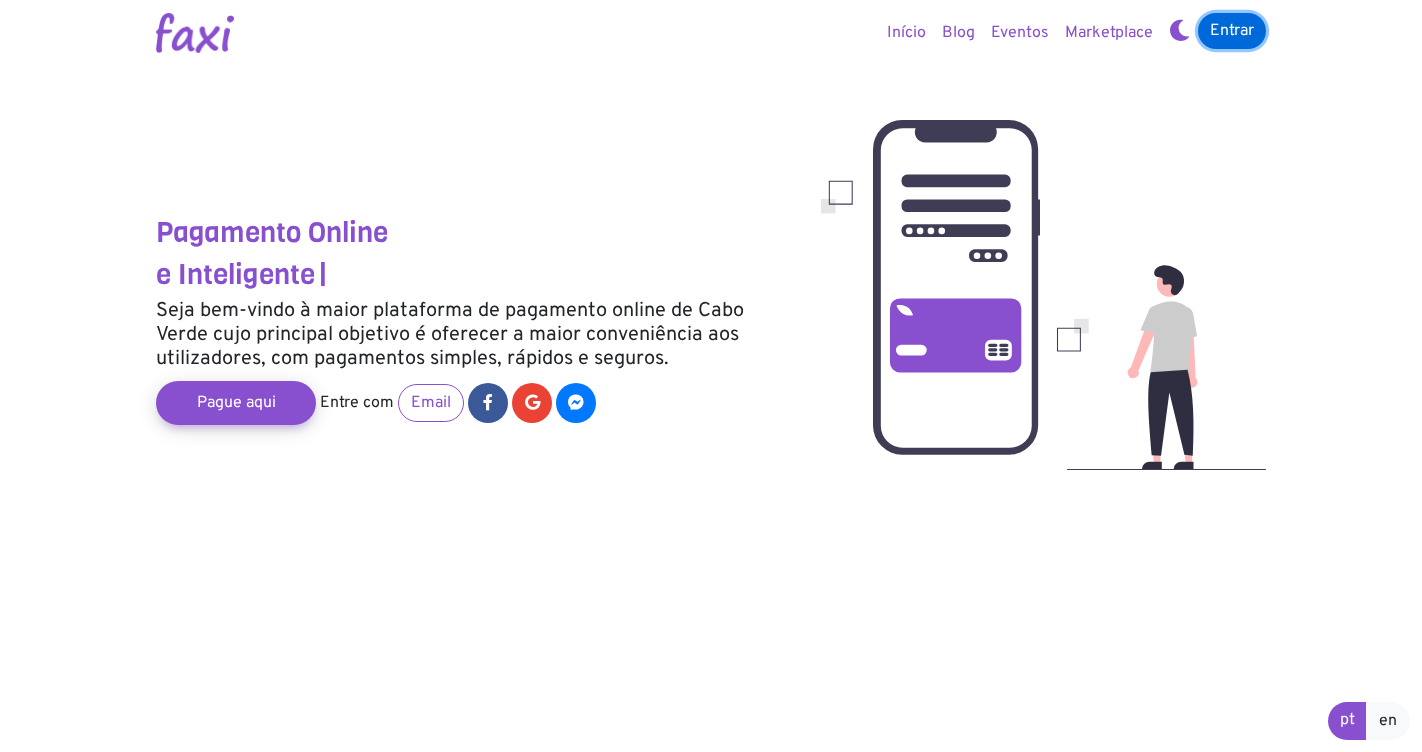 click on "Entrar" at bounding box center [1232, 31] 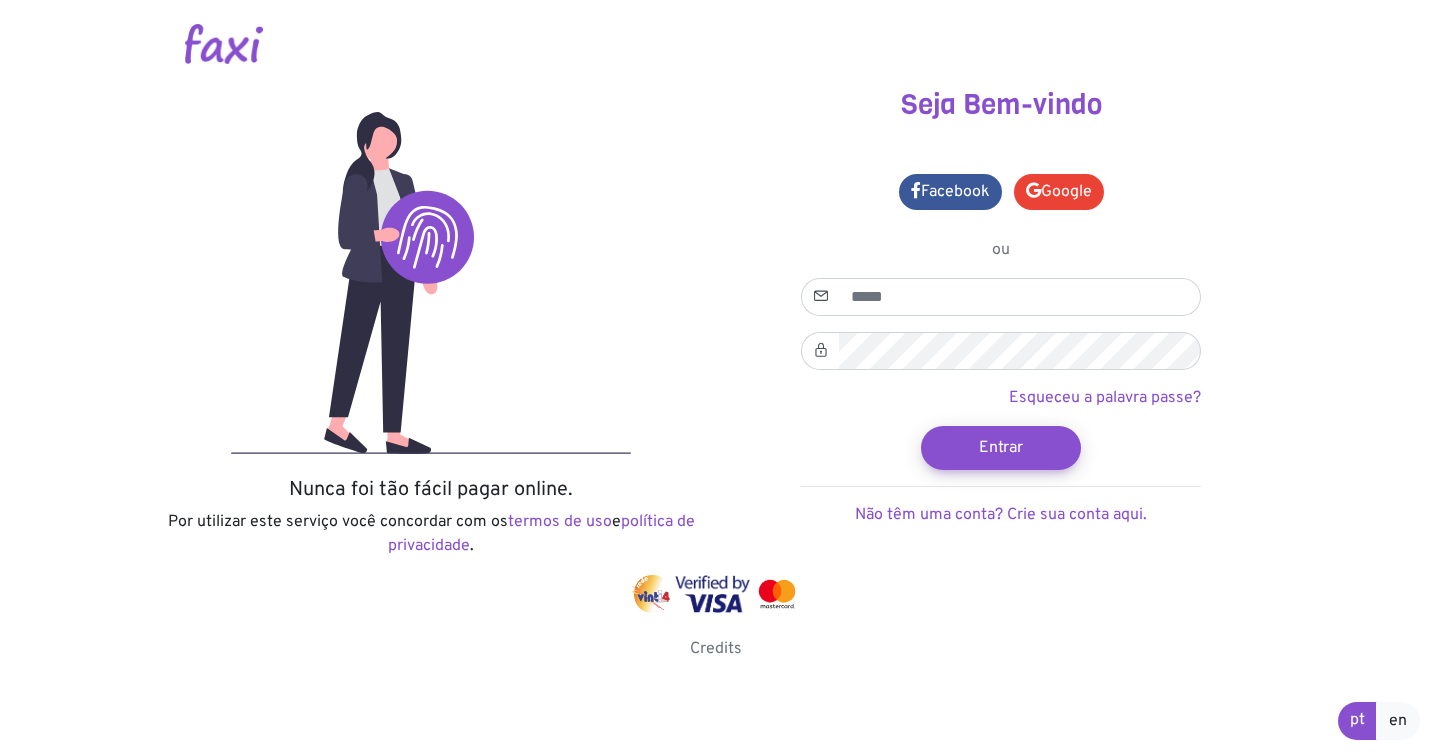 scroll, scrollTop: 0, scrollLeft: 0, axis: both 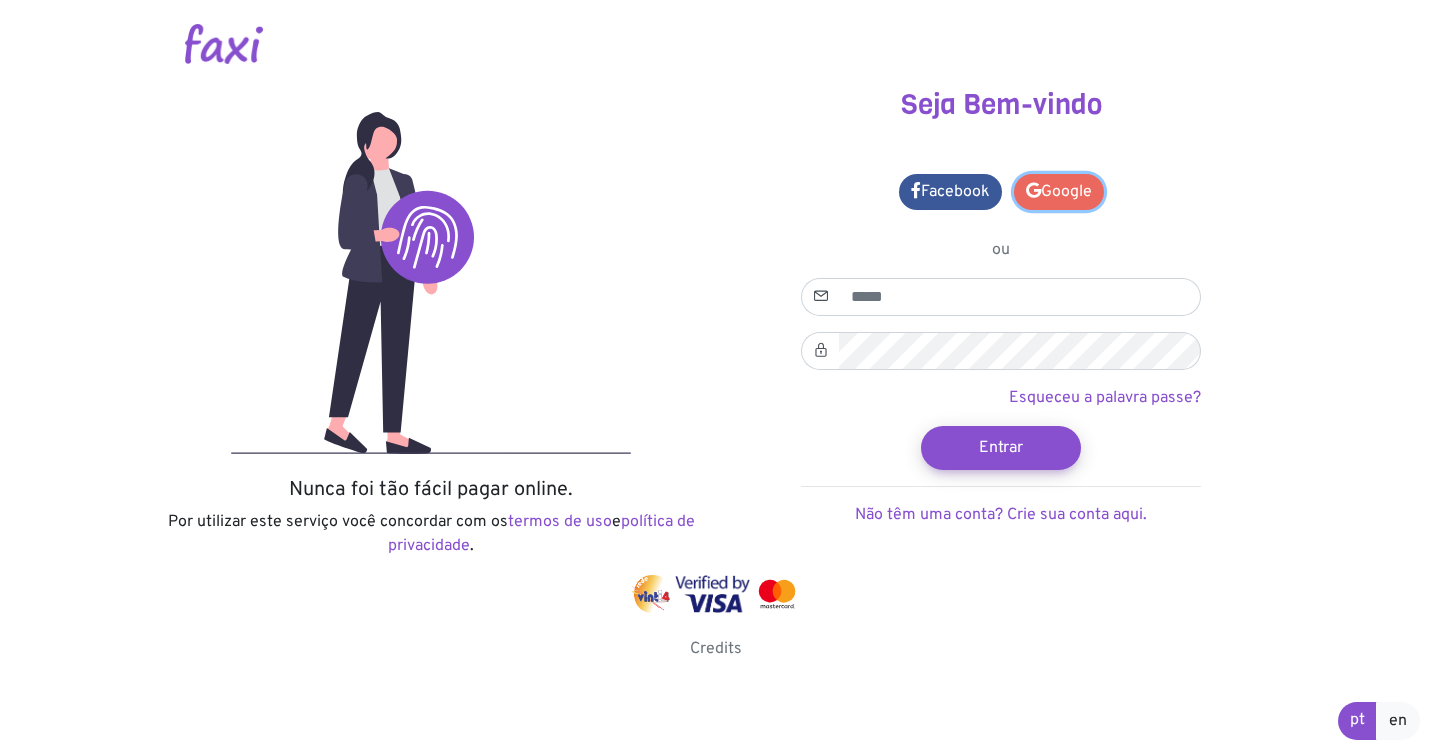 click on "Google" at bounding box center (1059, 192) 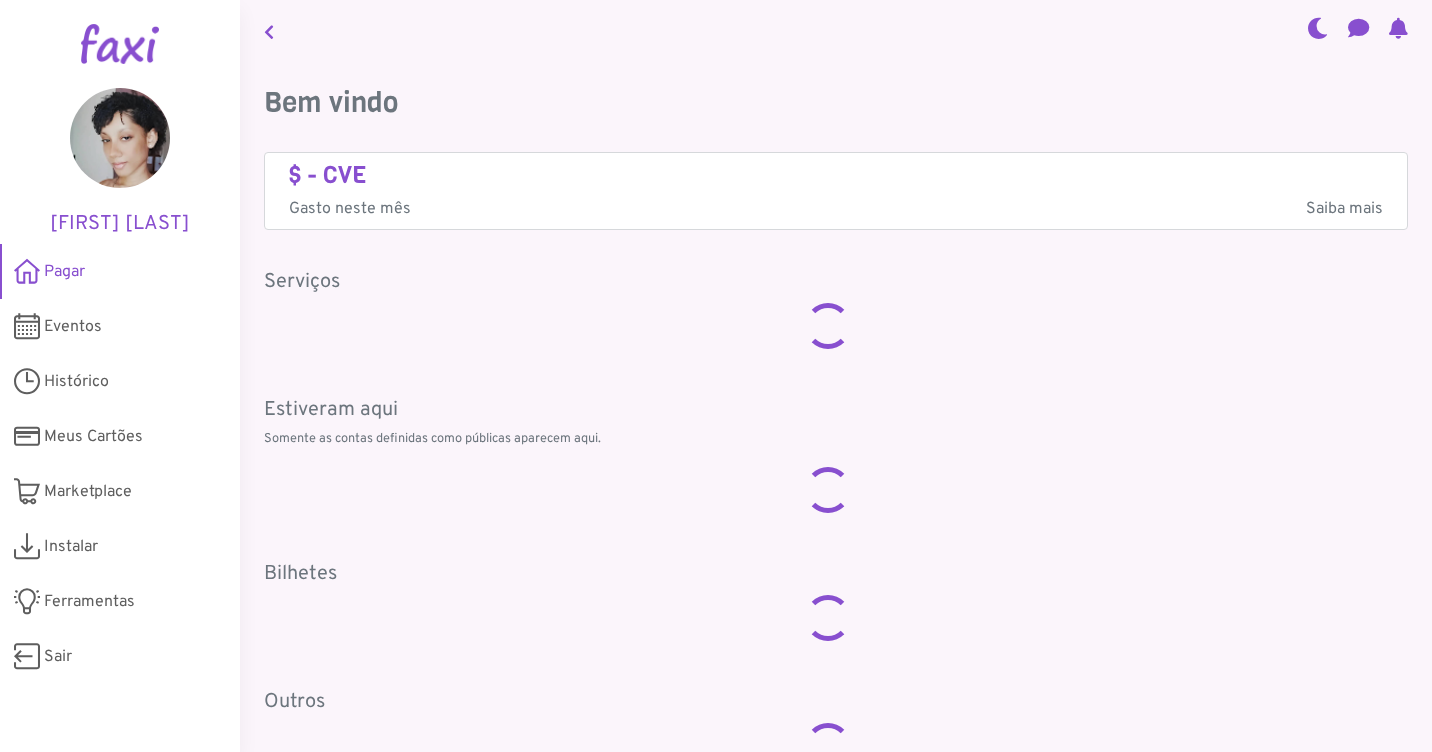 scroll, scrollTop: 0, scrollLeft: 0, axis: both 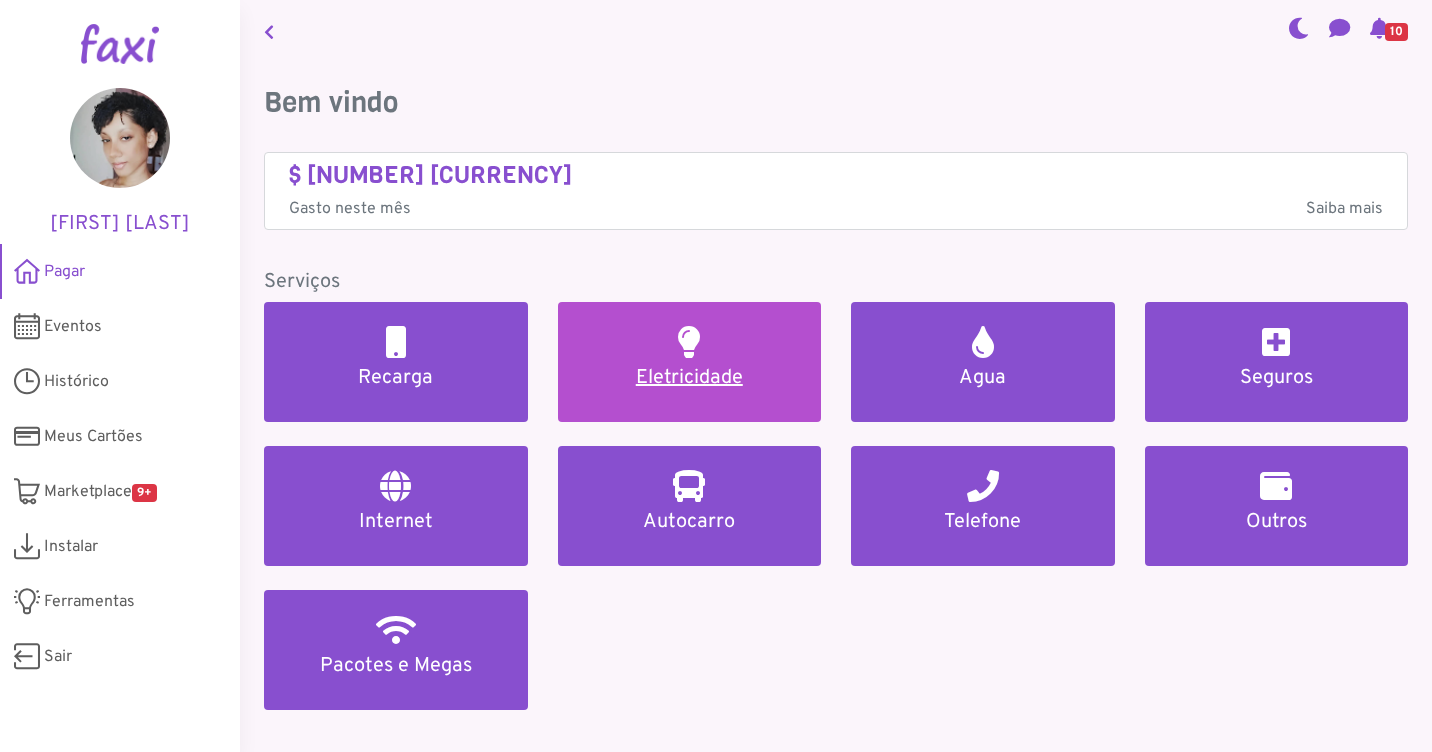 click on "Eletricidade" at bounding box center (690, 362) 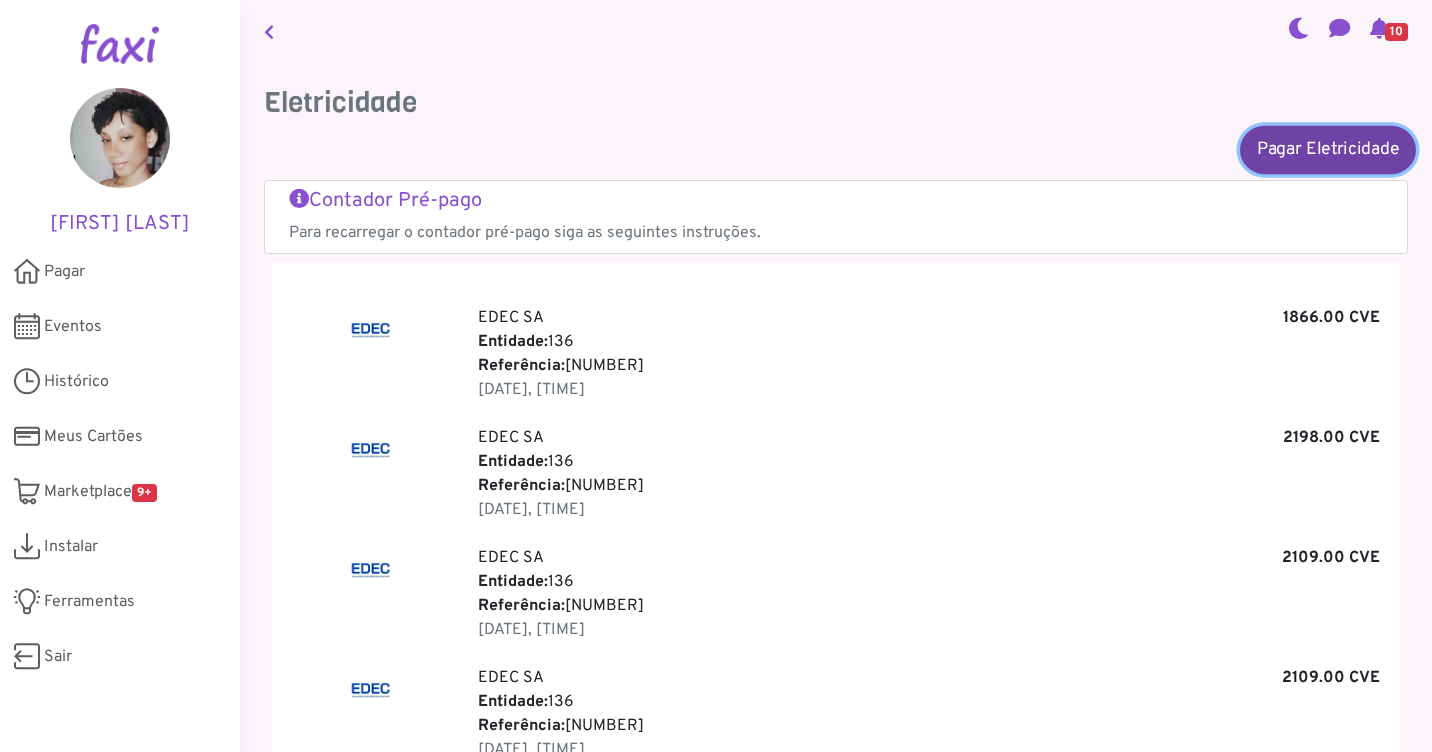 click on "Pagar
Eletricidade" at bounding box center (1328, 149) 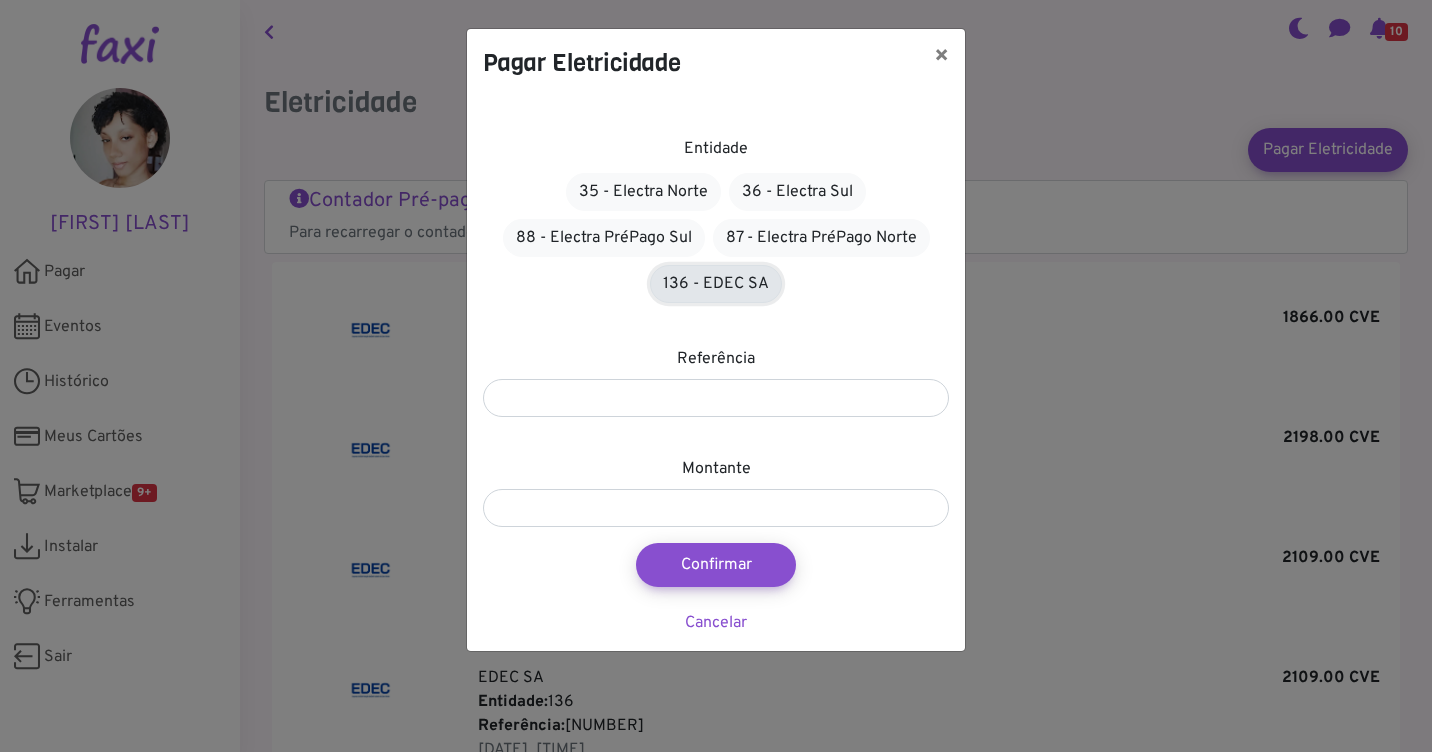 click on "136
-
EDEC SA" at bounding box center [716, 284] 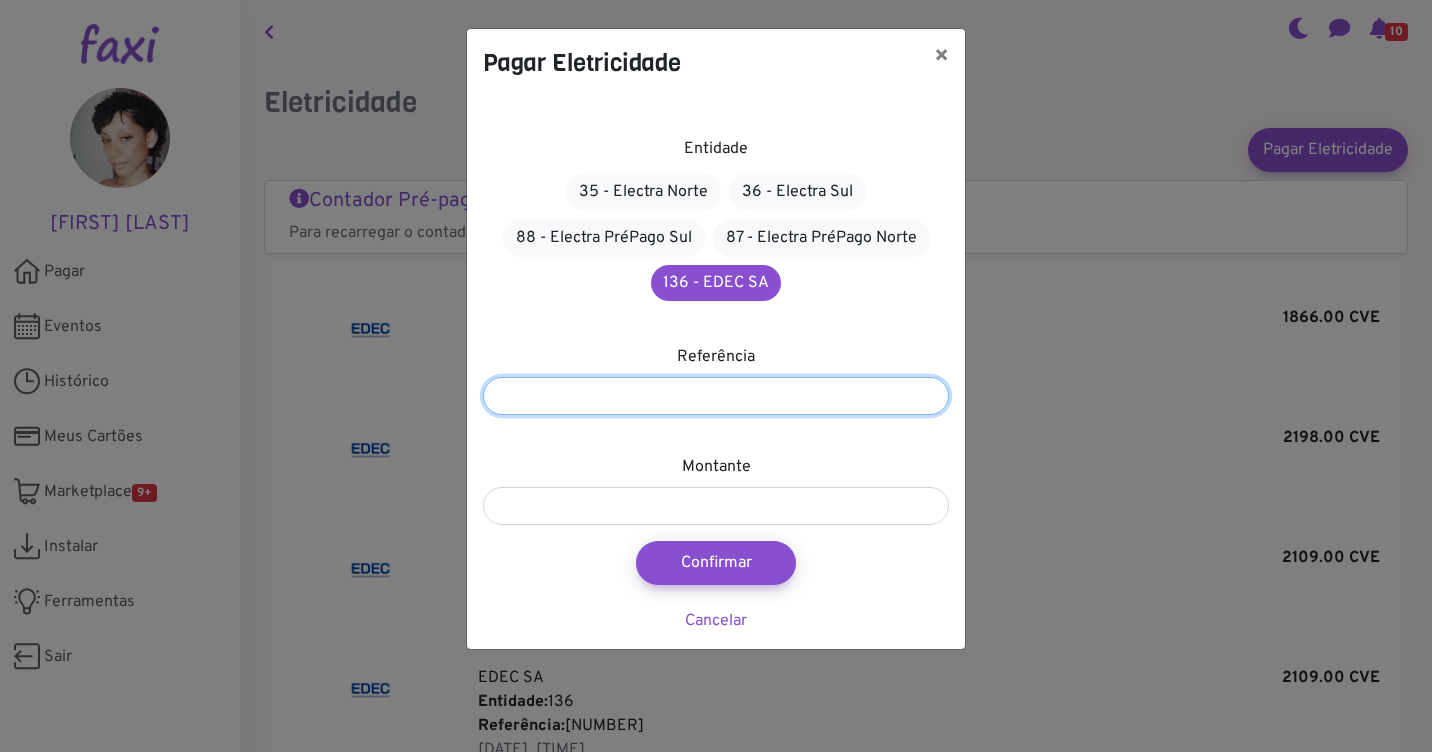 click at bounding box center (716, 396) 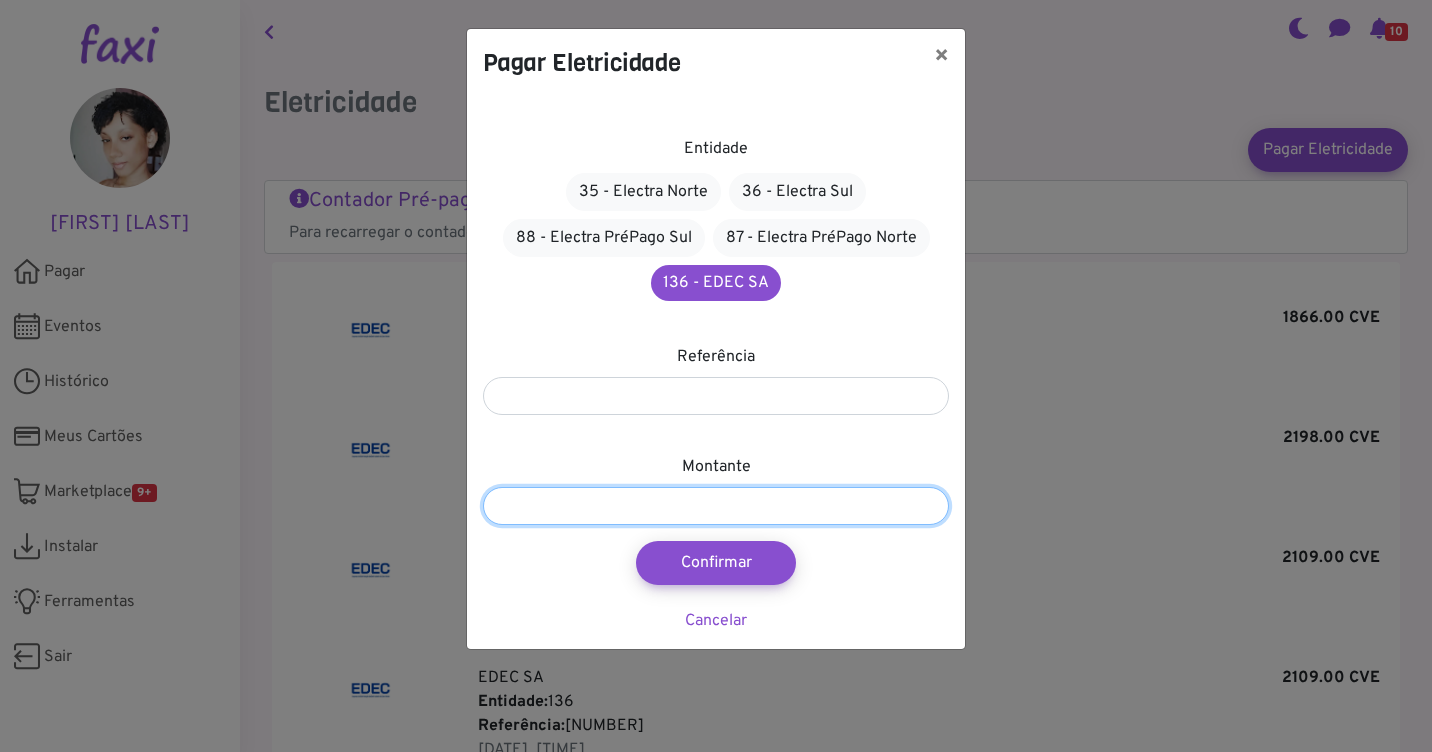 click at bounding box center (716, 506) 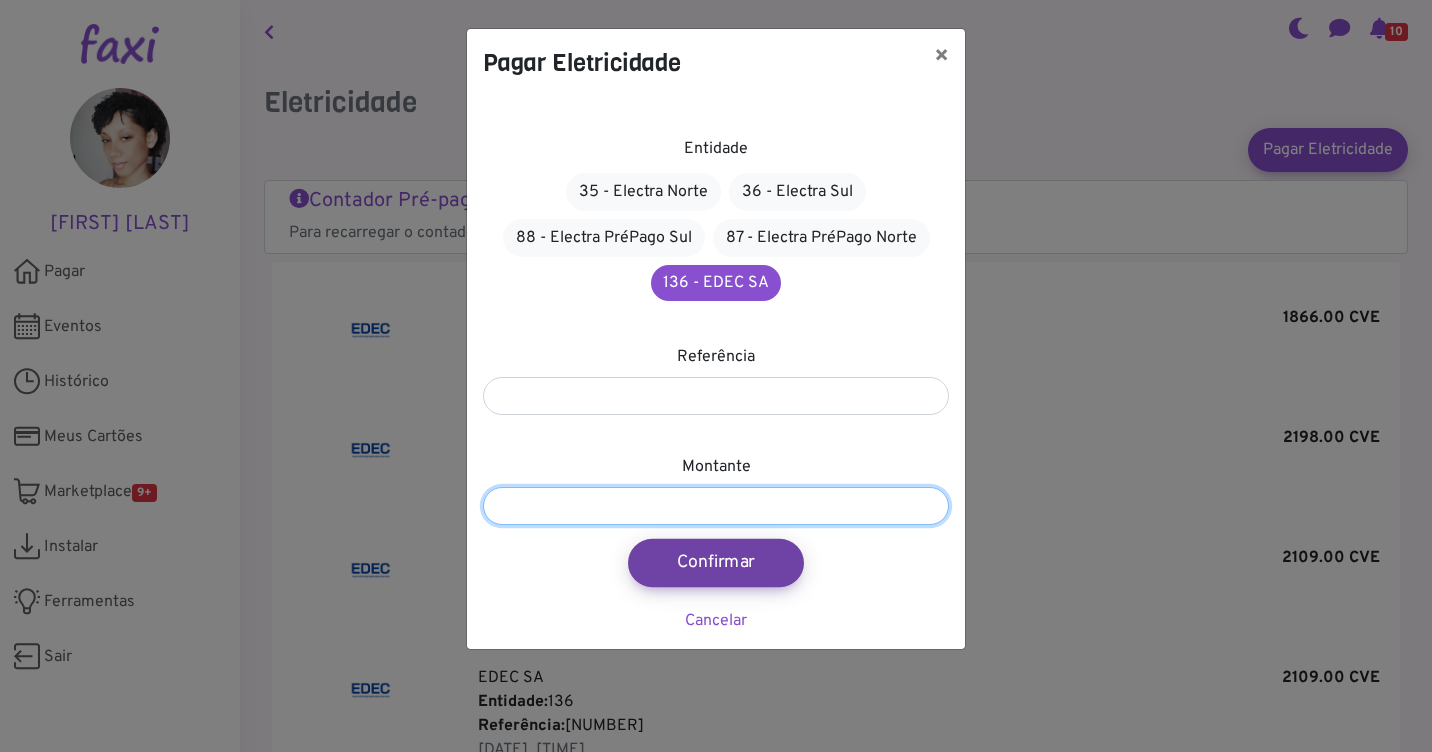 type on "****" 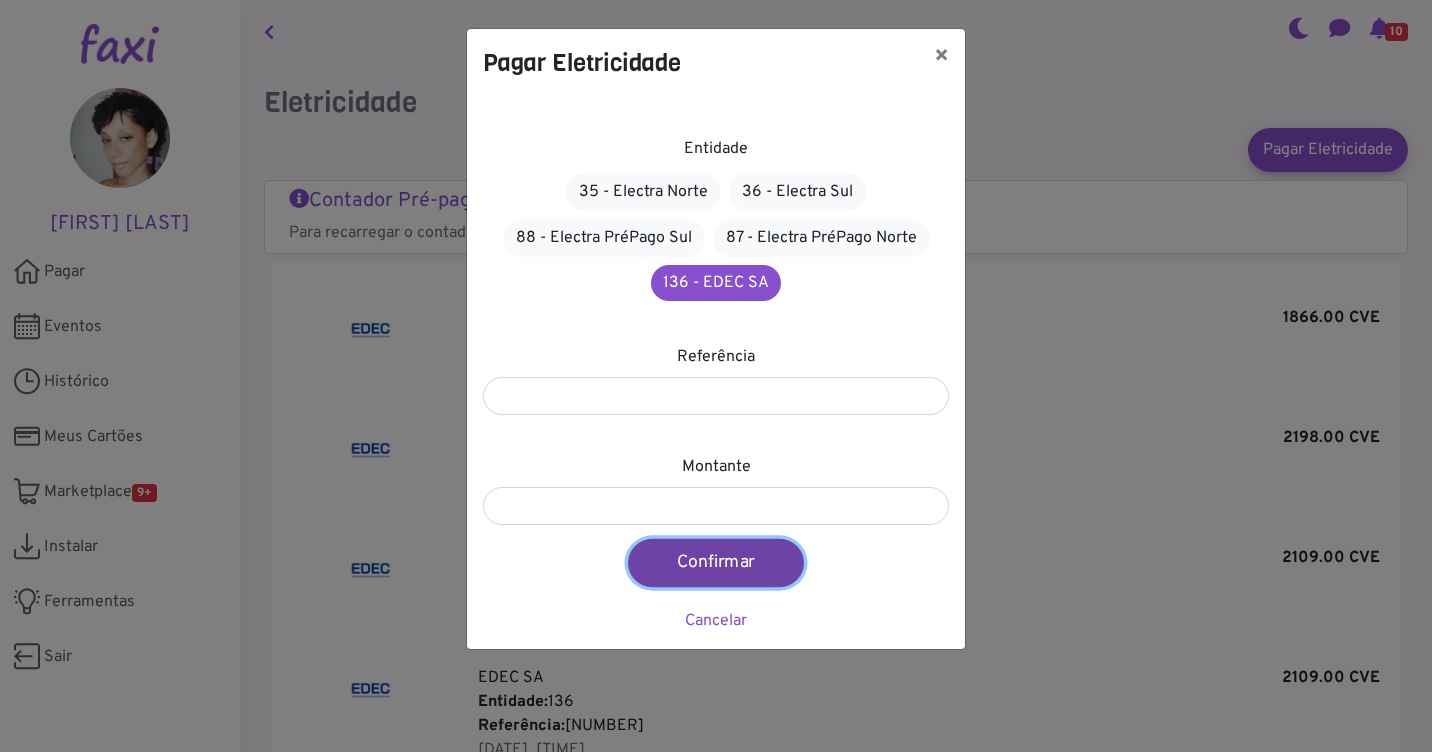click on "Confirmar" at bounding box center (716, 563) 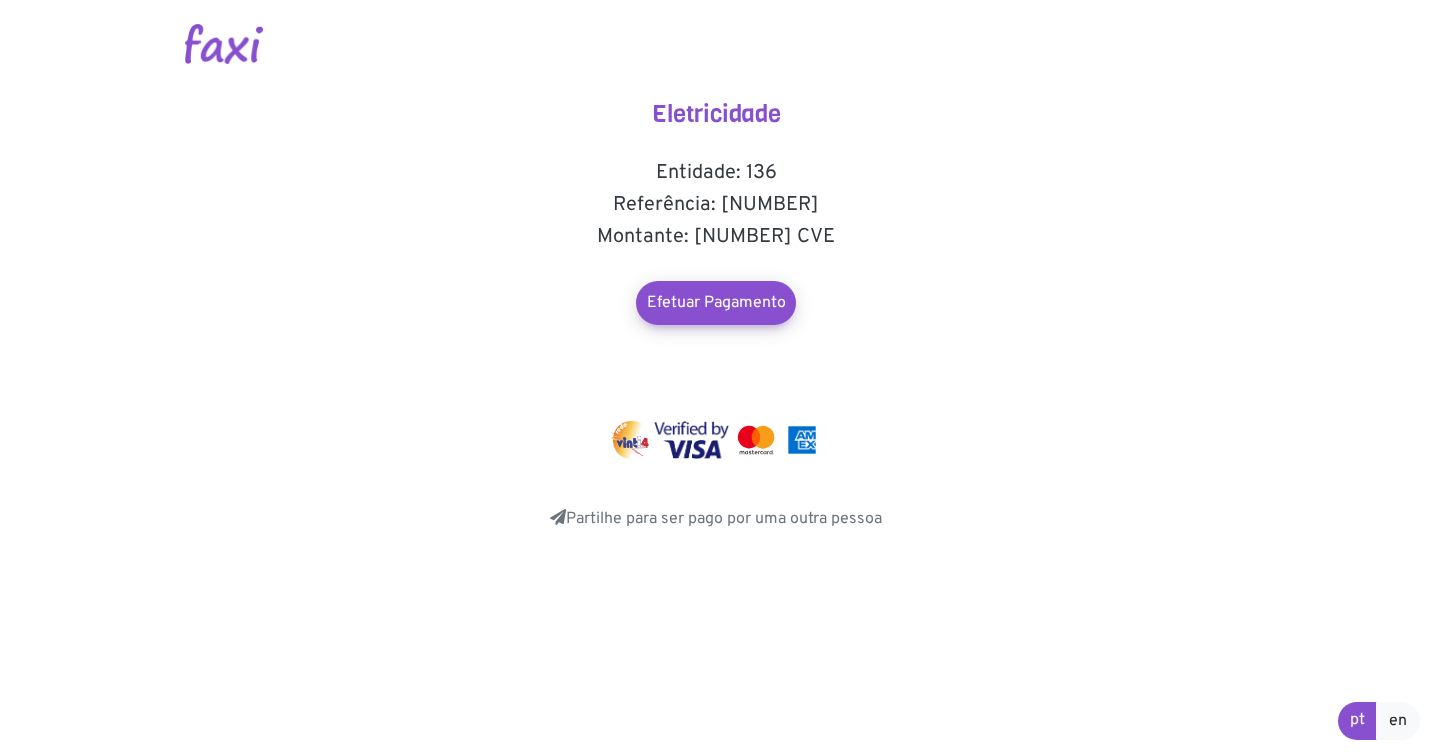 scroll, scrollTop: 0, scrollLeft: 0, axis: both 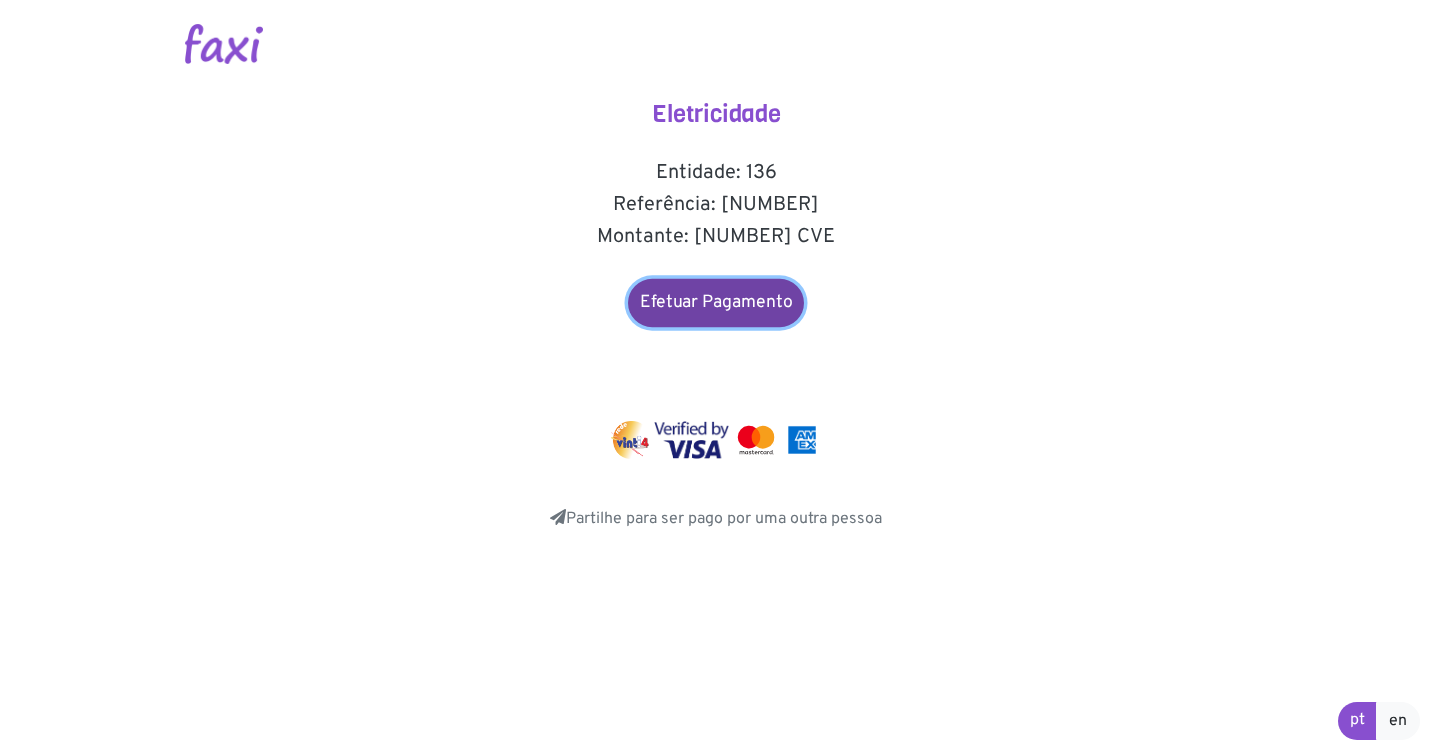 click on "Efetuar Pagamento" at bounding box center [716, 303] 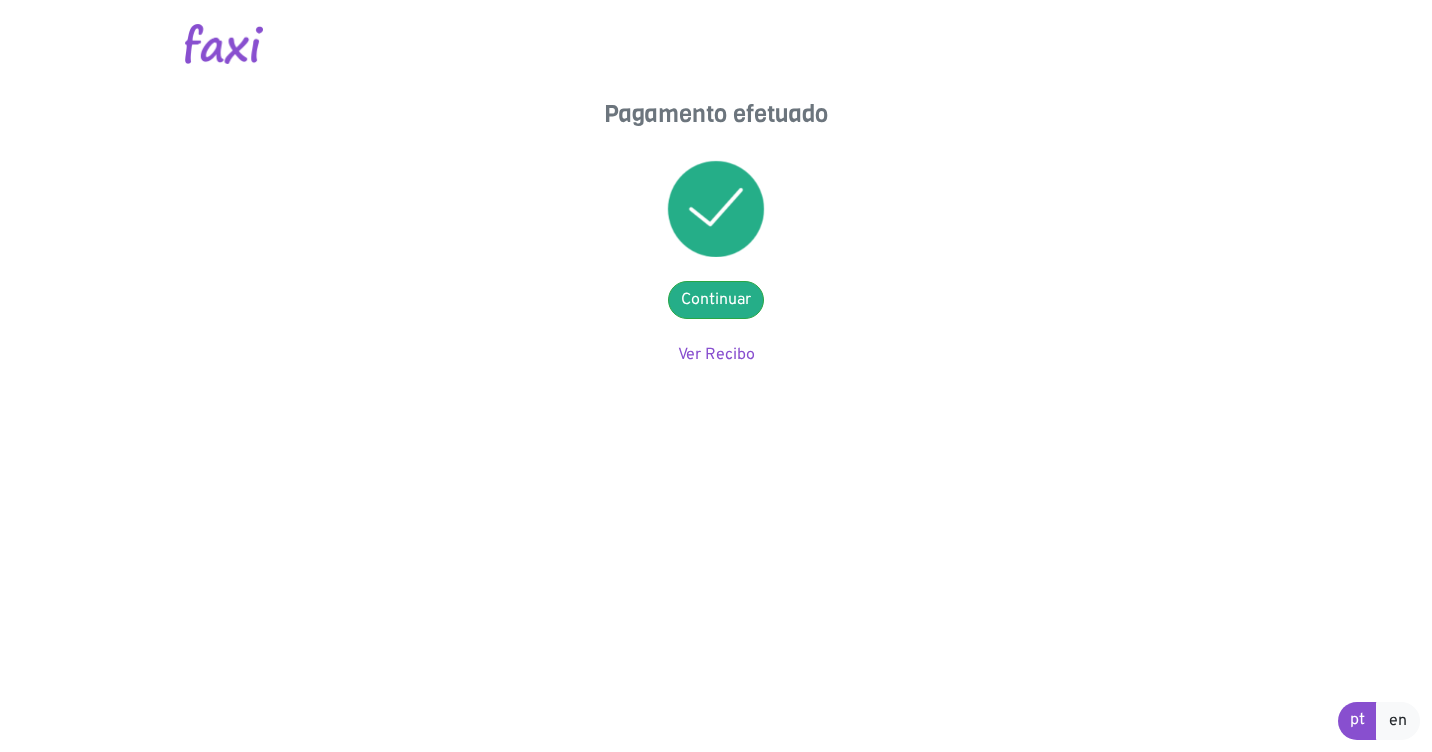 scroll, scrollTop: 0, scrollLeft: 0, axis: both 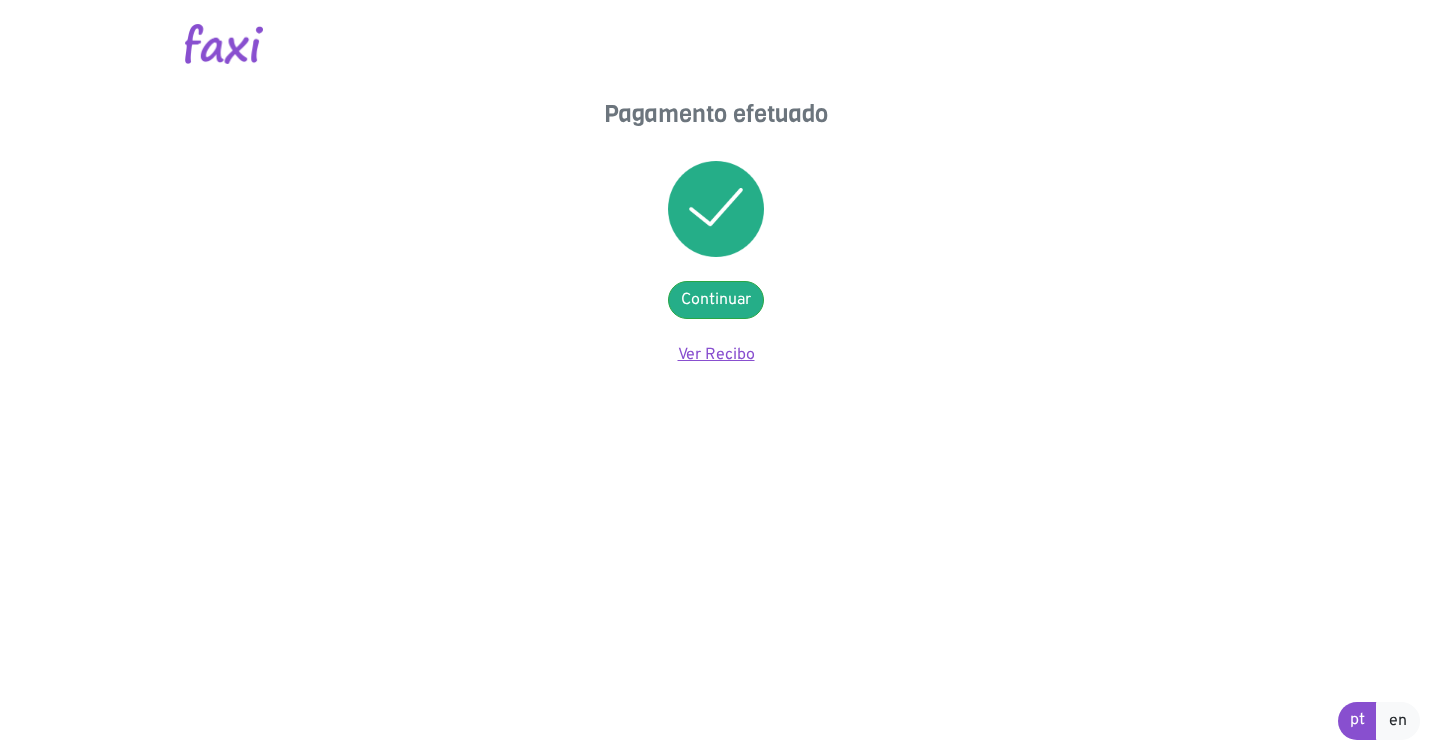 click on "Ver Recibo" at bounding box center [716, 355] 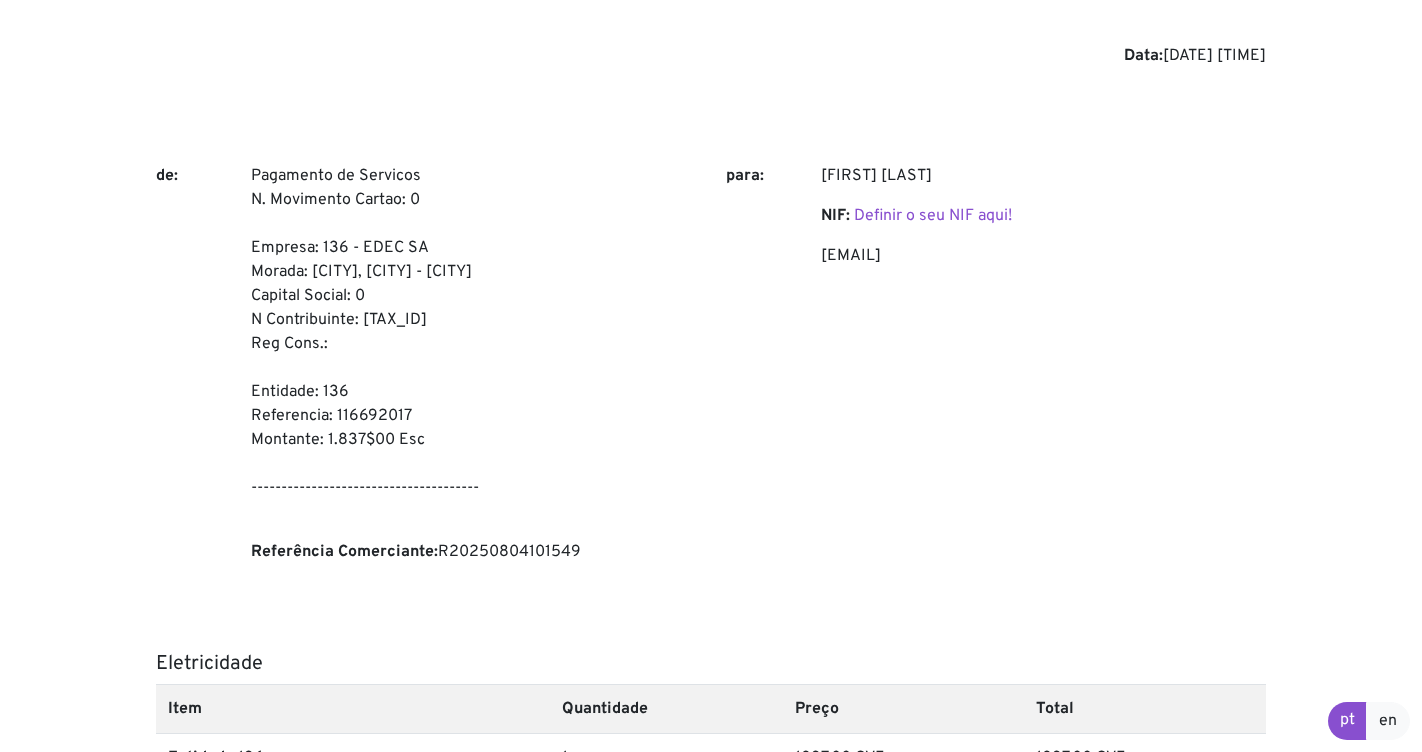 scroll, scrollTop: 0, scrollLeft: 0, axis: both 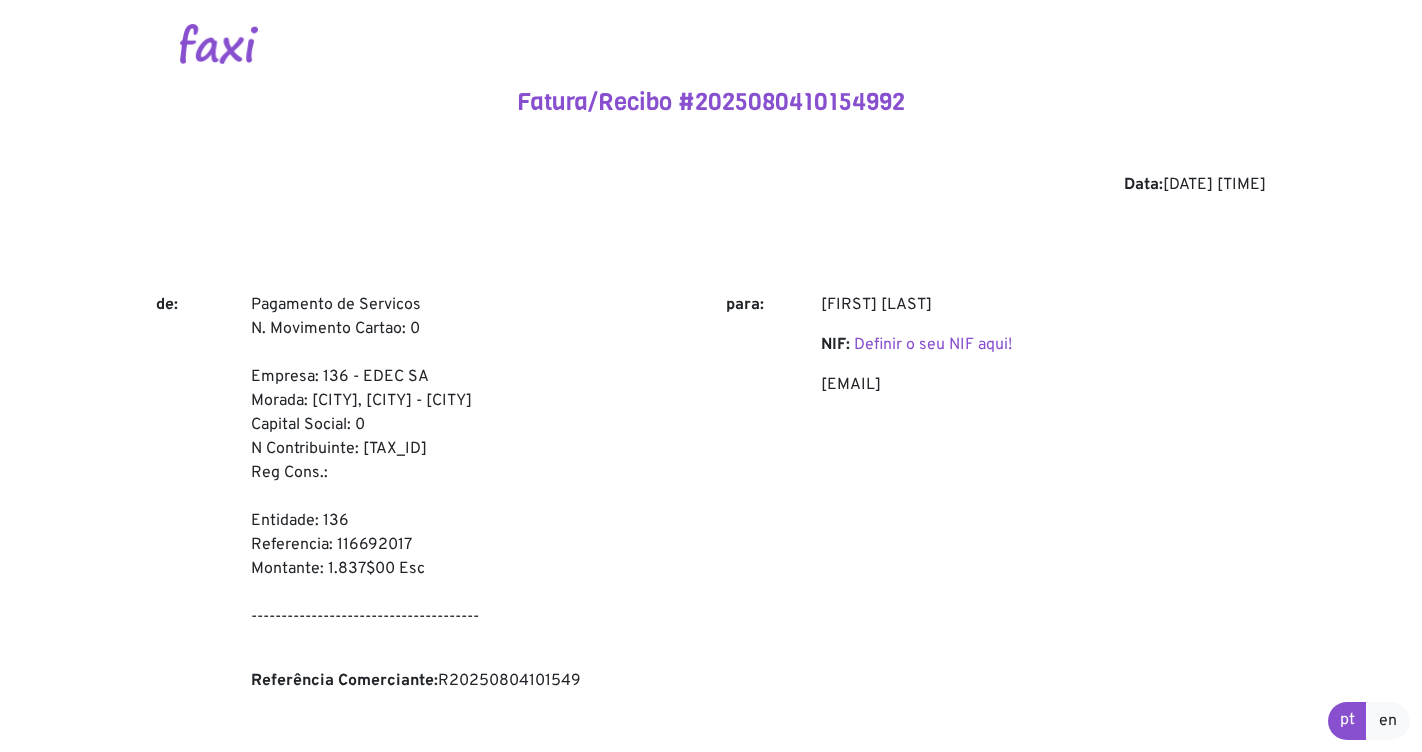 click at bounding box center (219, 44) 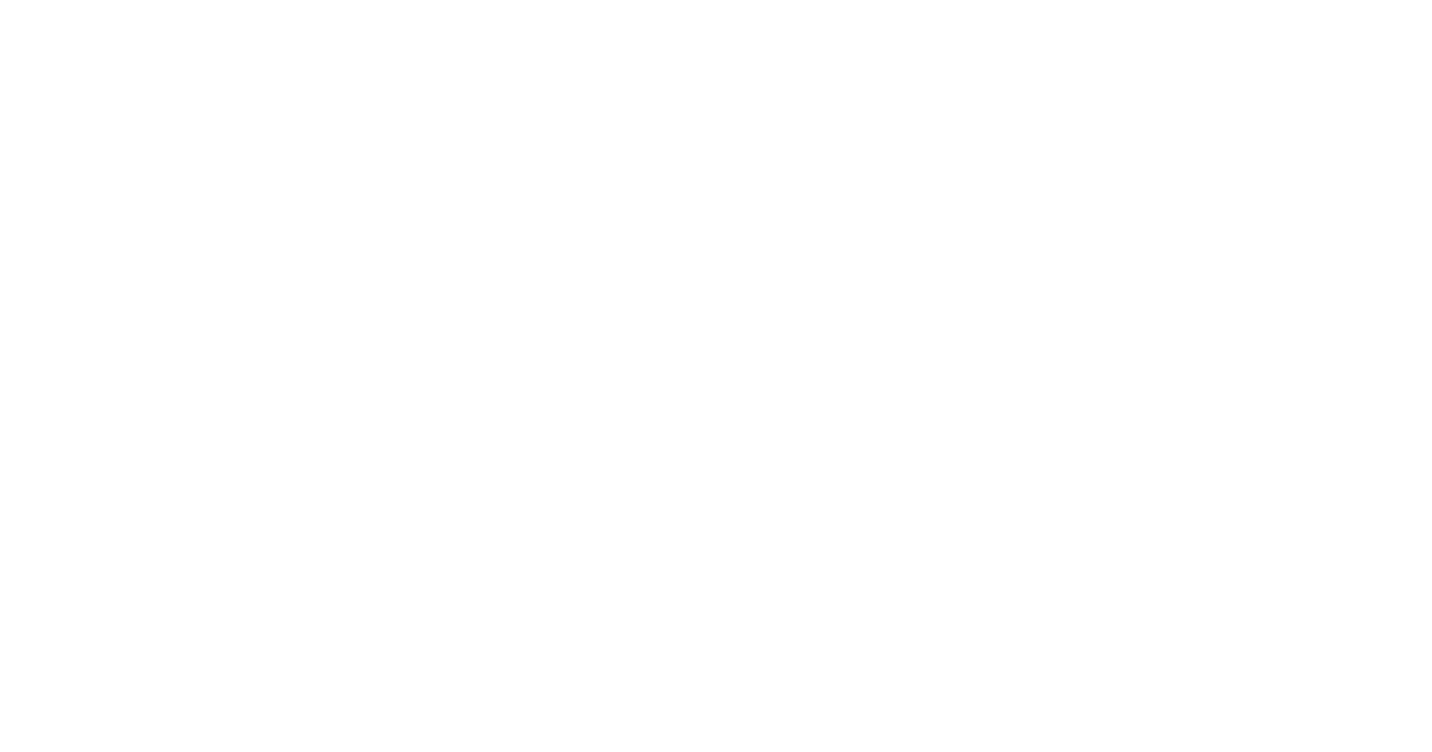 scroll, scrollTop: 0, scrollLeft: 0, axis: both 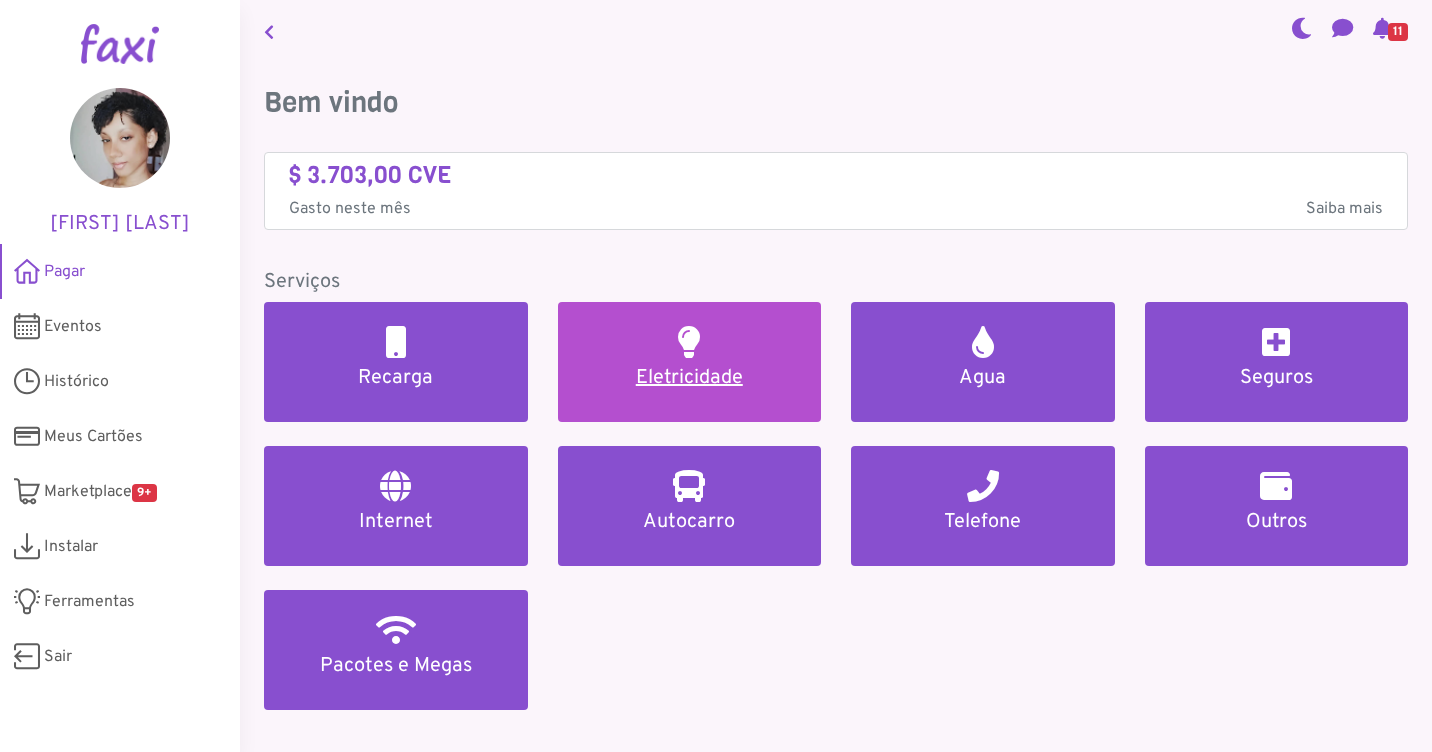 click on "Eletricidade" at bounding box center (690, 378) 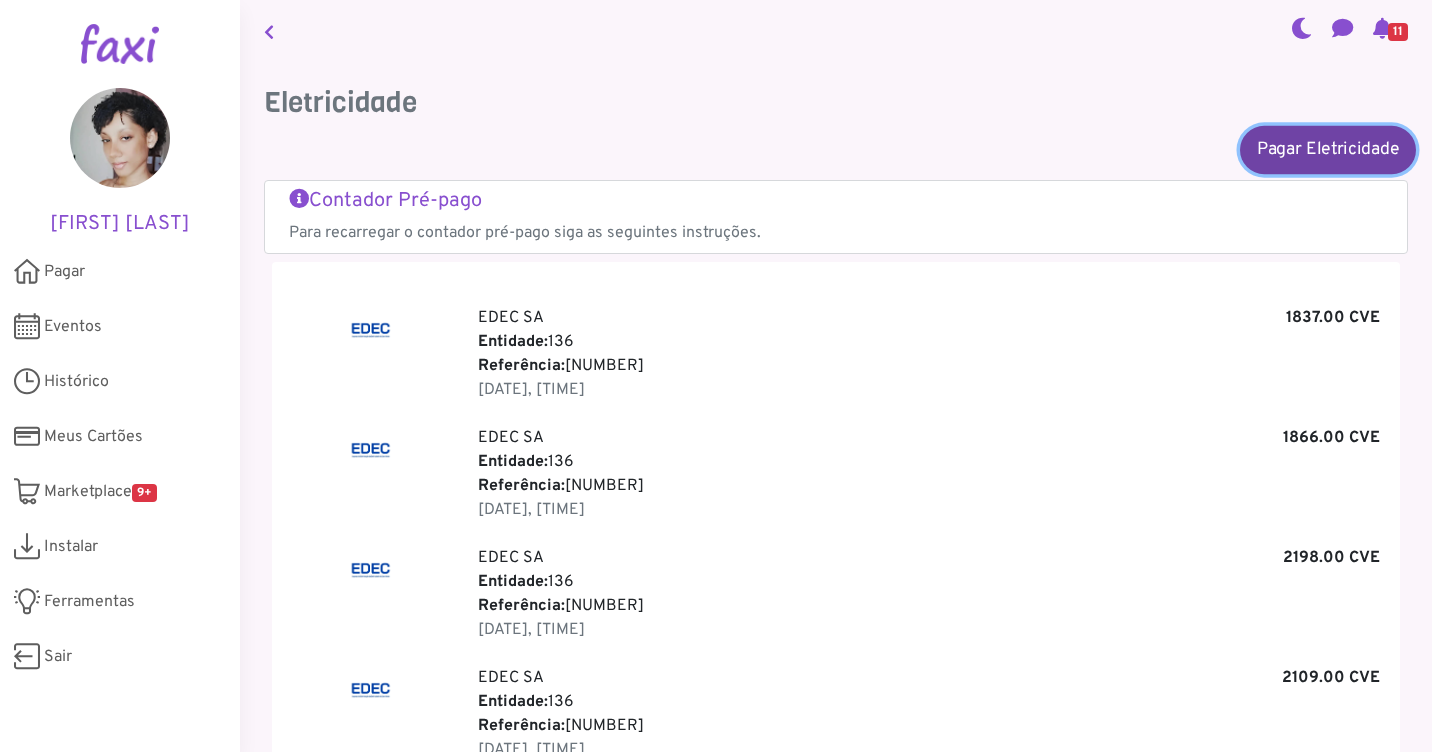 click on "Pagar
Eletricidade" at bounding box center [1328, 149] 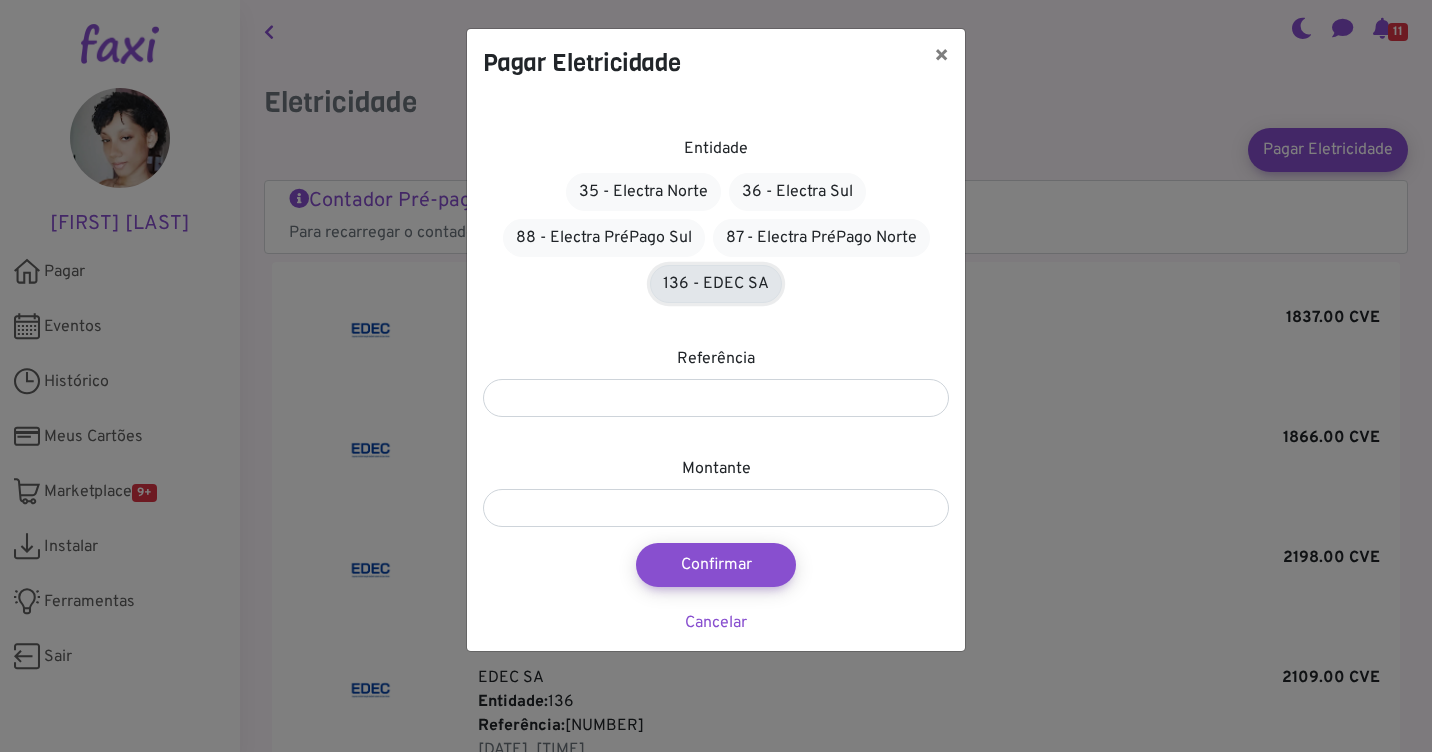 click on "136
-
EDEC SA" at bounding box center (716, 284) 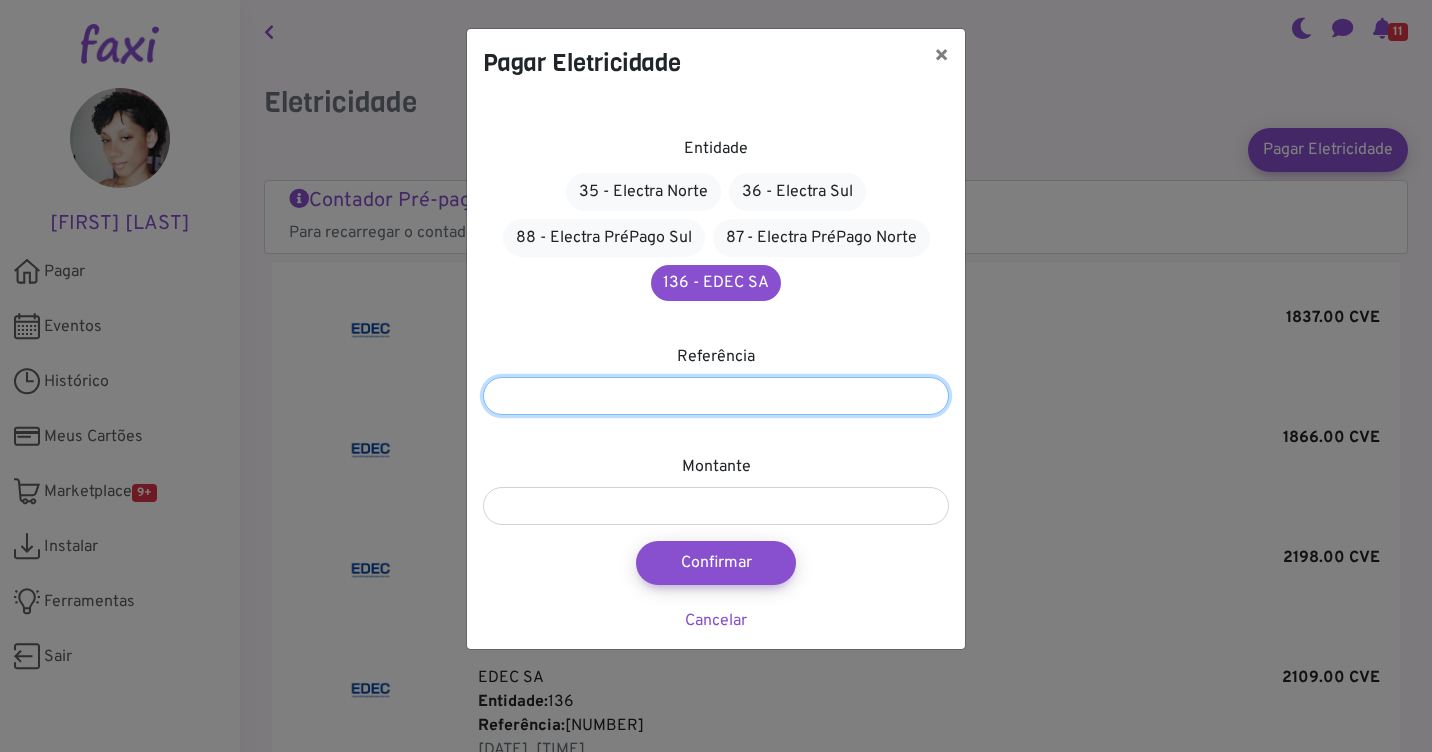 click at bounding box center (716, 396) 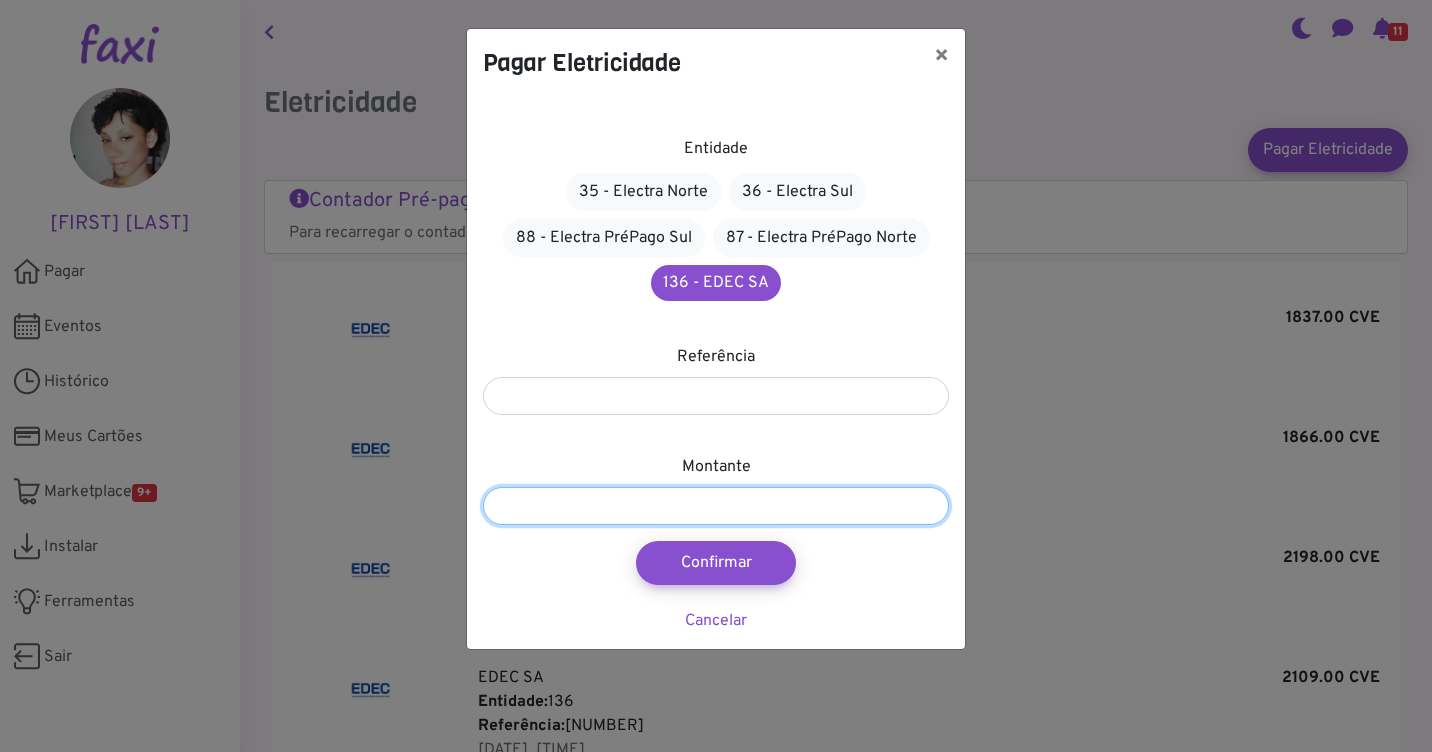 click at bounding box center [716, 506] 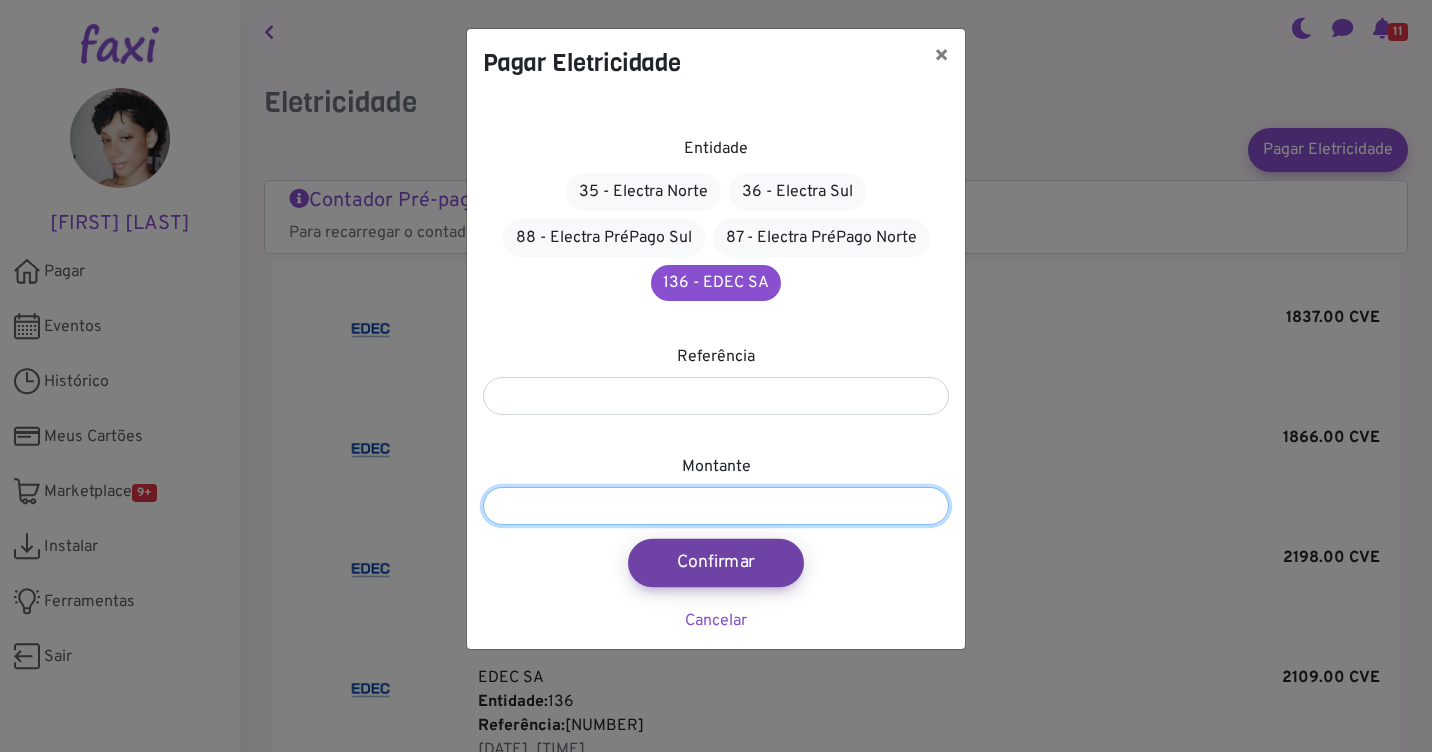 type on "****" 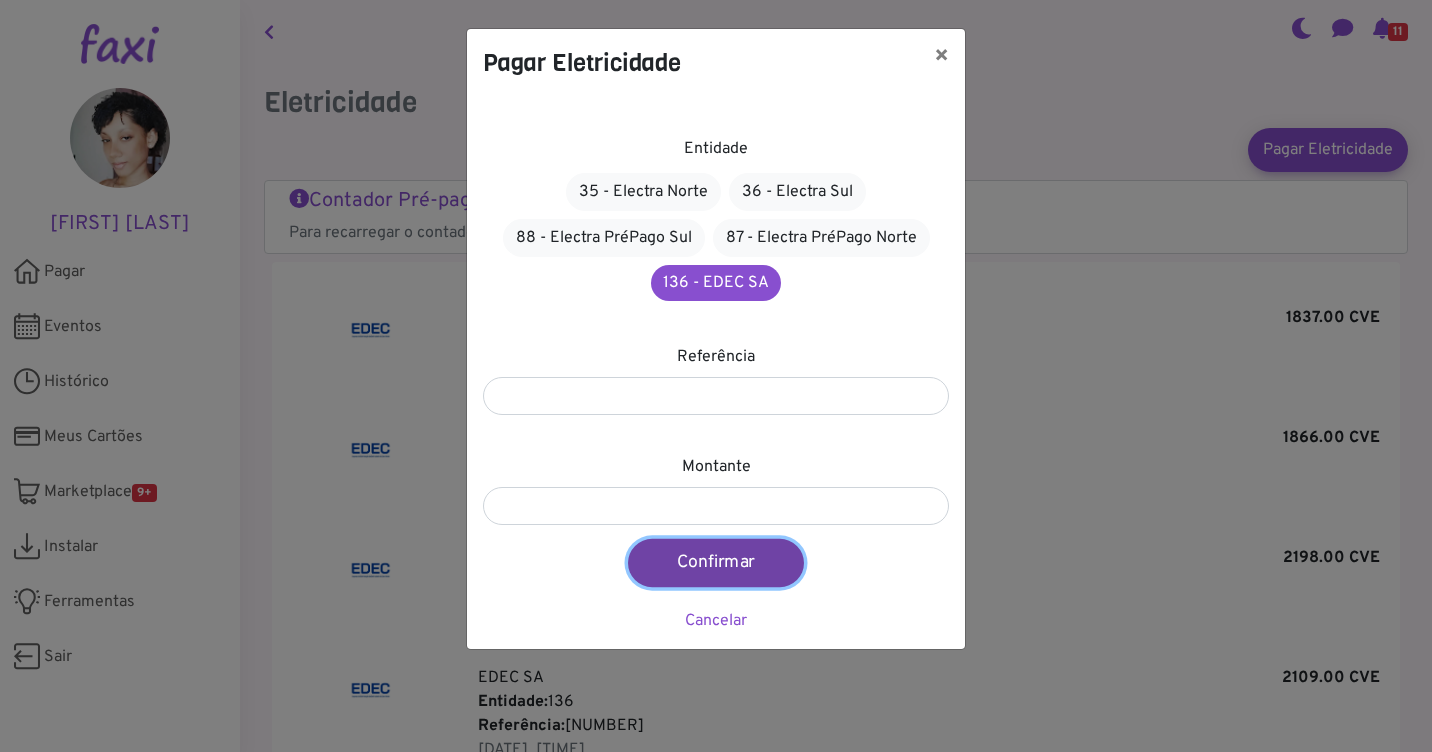 click on "Confirmar" at bounding box center [716, 563] 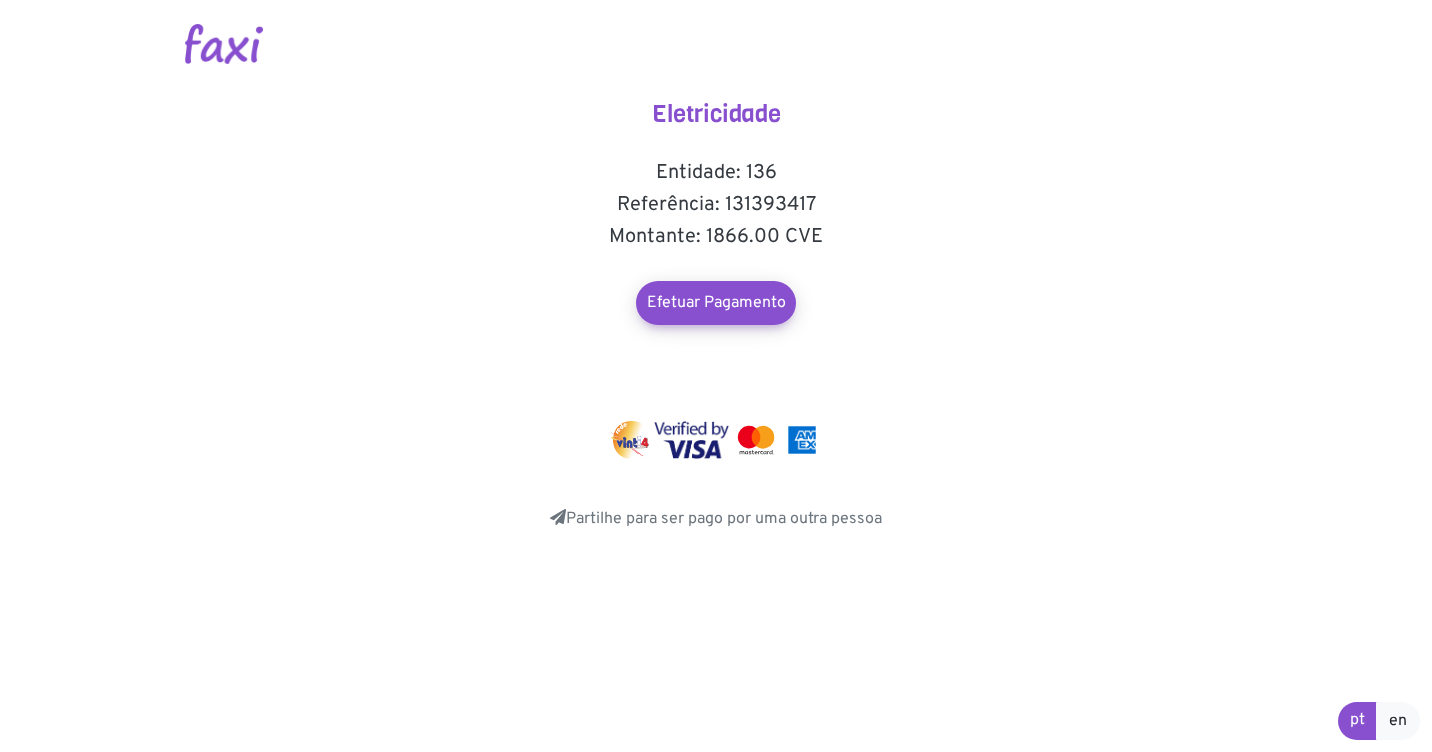 scroll, scrollTop: 0, scrollLeft: 0, axis: both 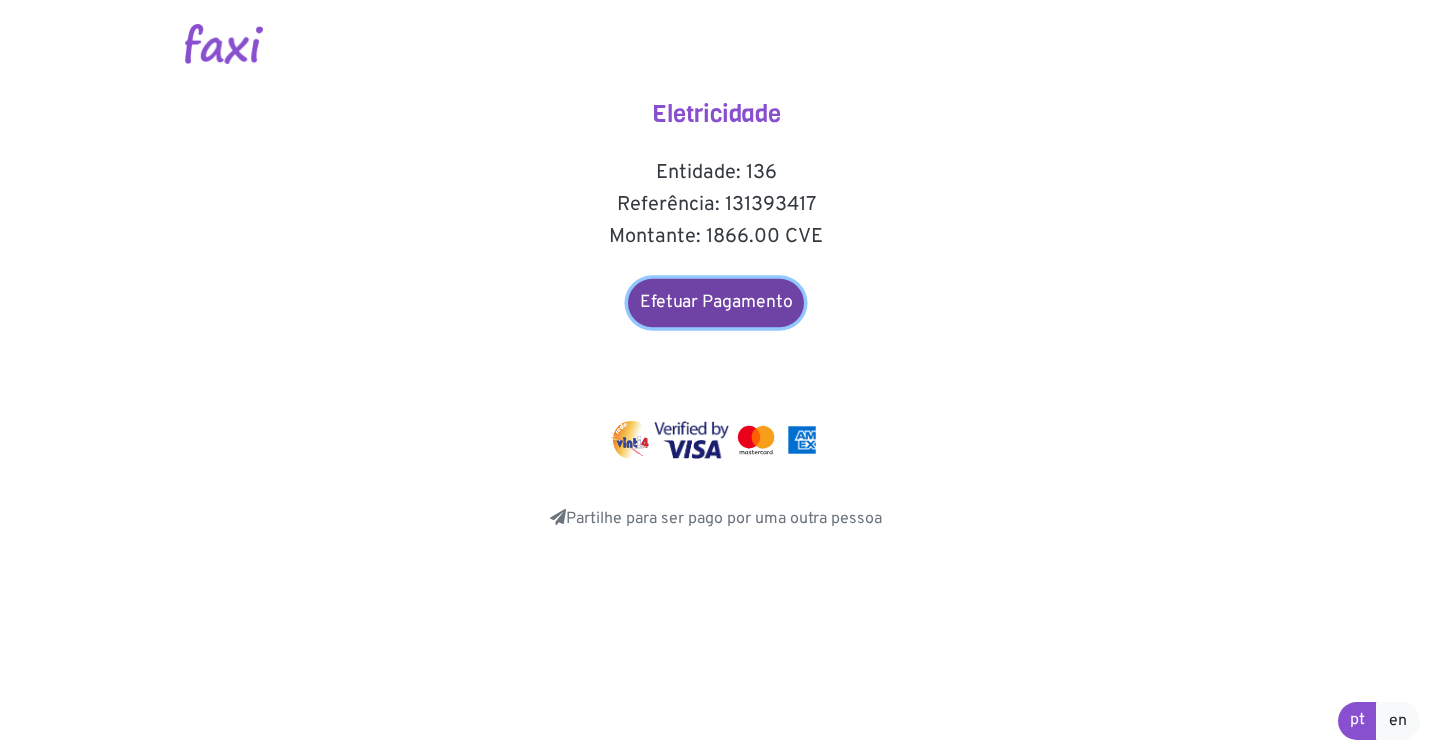click on "Efetuar Pagamento" at bounding box center [716, 303] 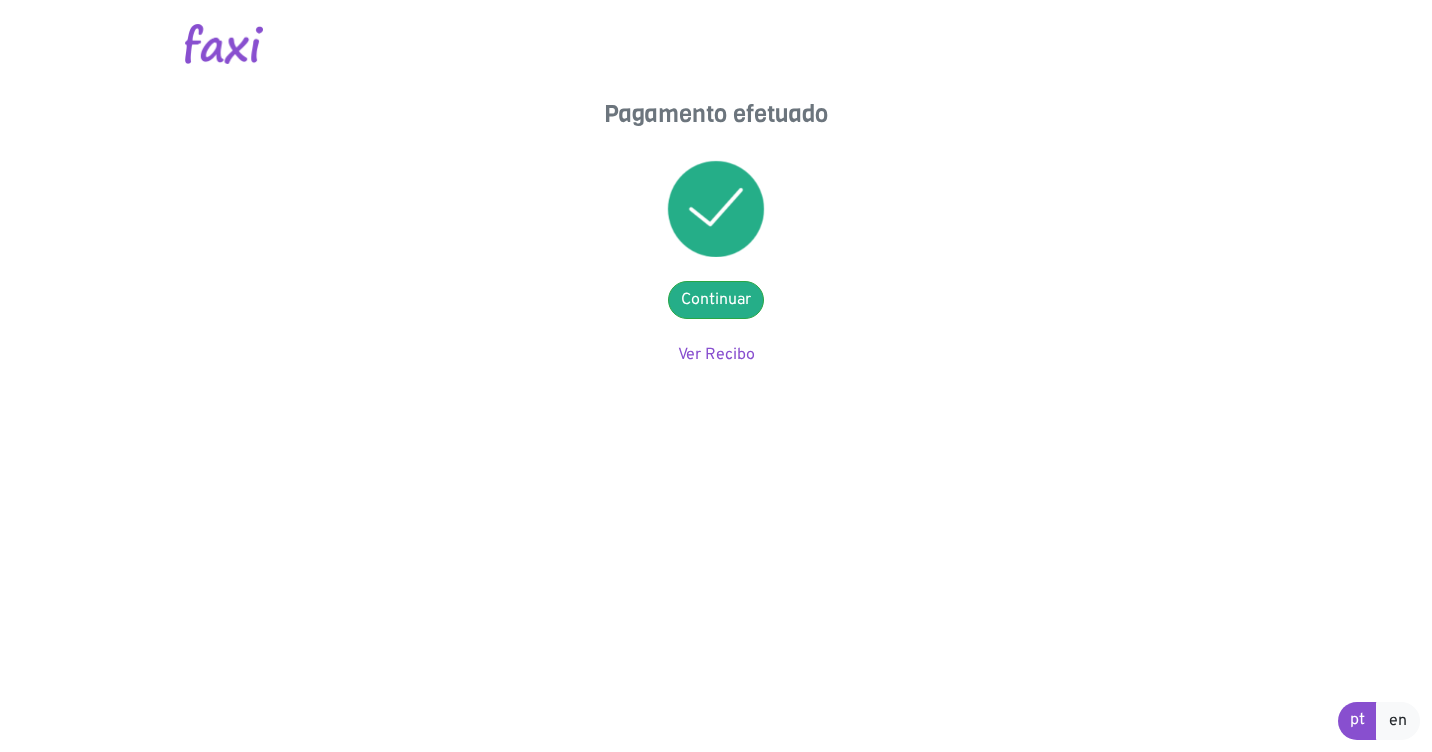 scroll, scrollTop: 0, scrollLeft: 0, axis: both 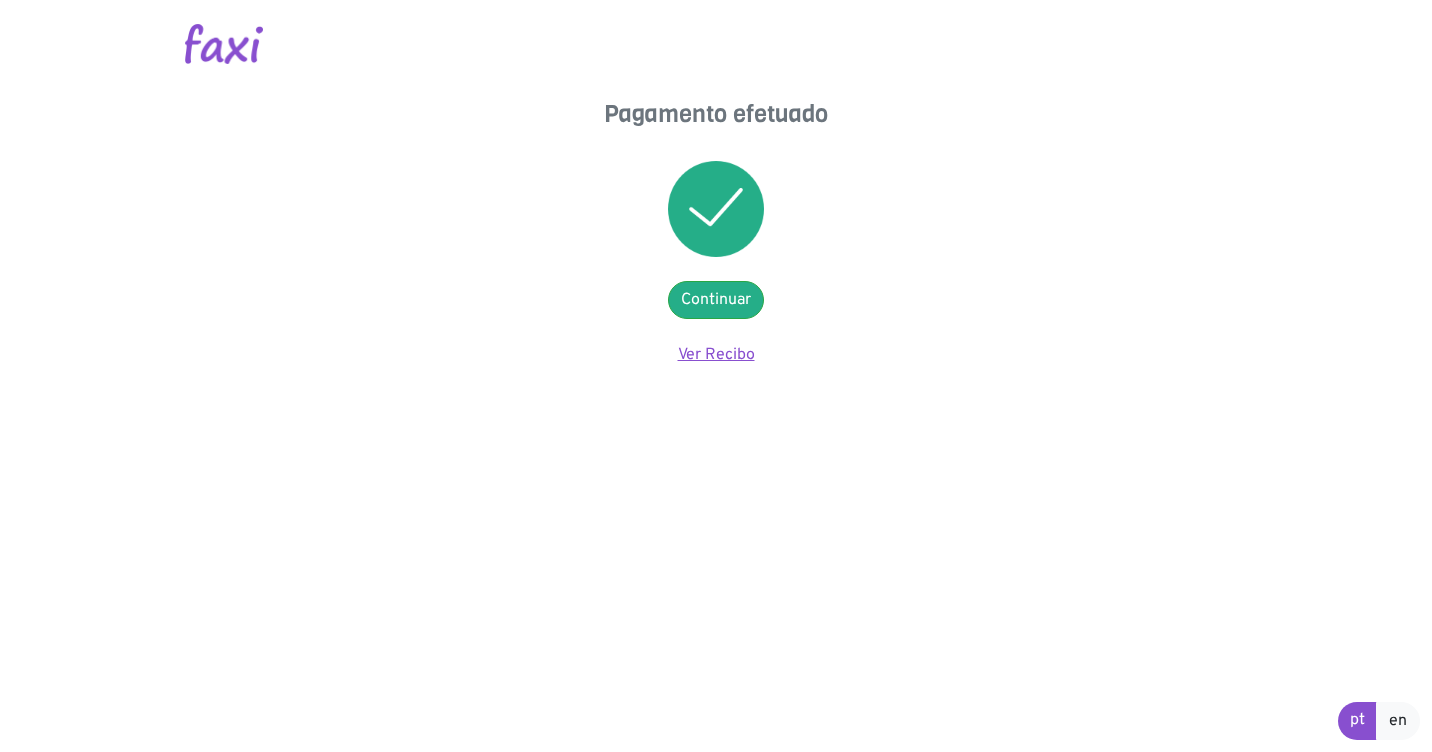 click on "Ver Recibo" at bounding box center [716, 355] 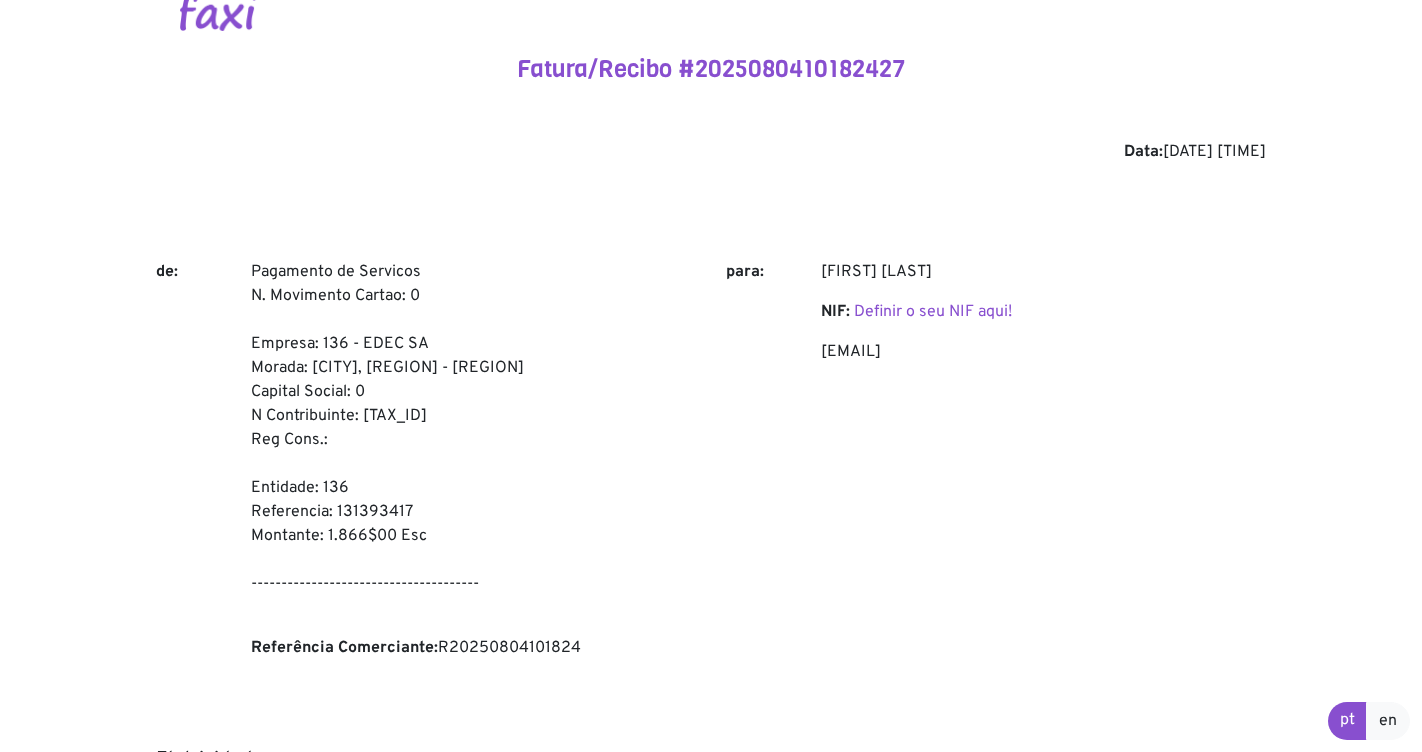 scroll, scrollTop: 0, scrollLeft: 0, axis: both 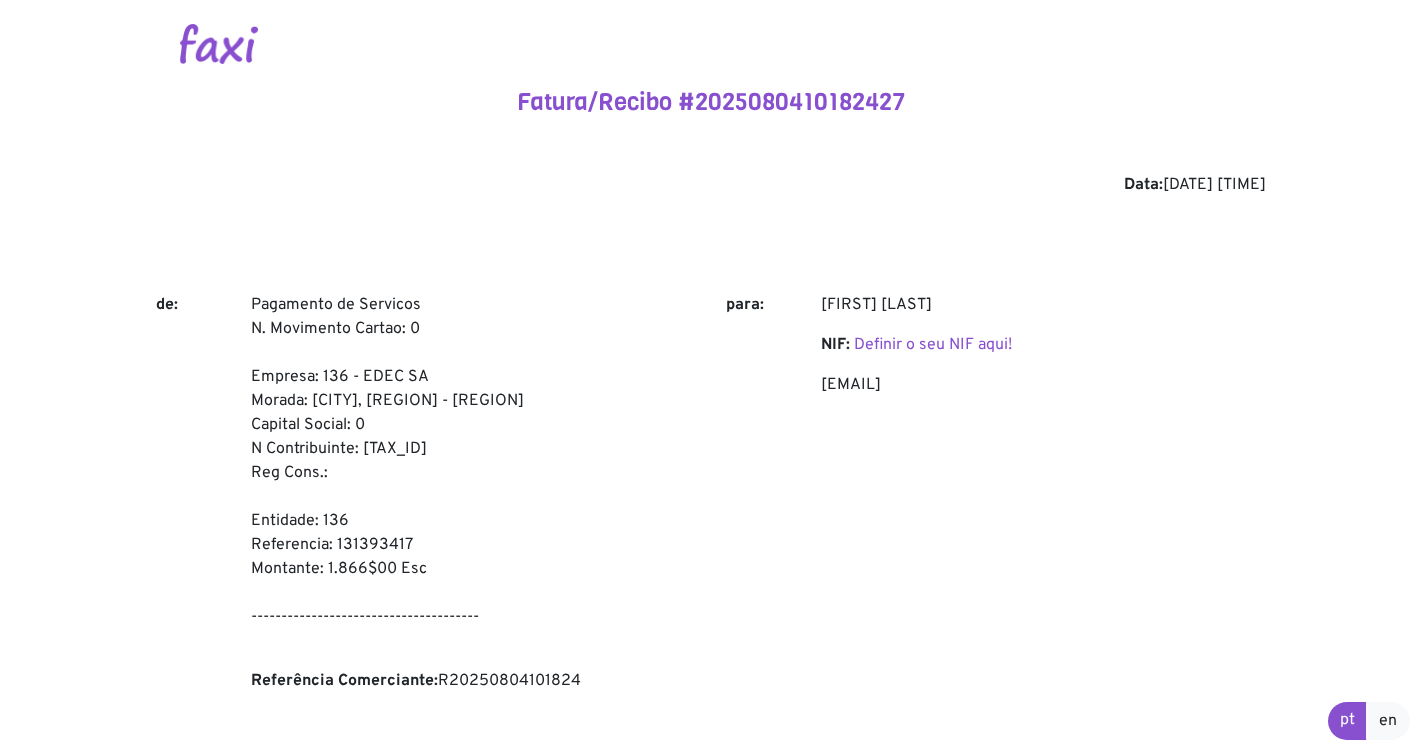click at bounding box center [219, 44] 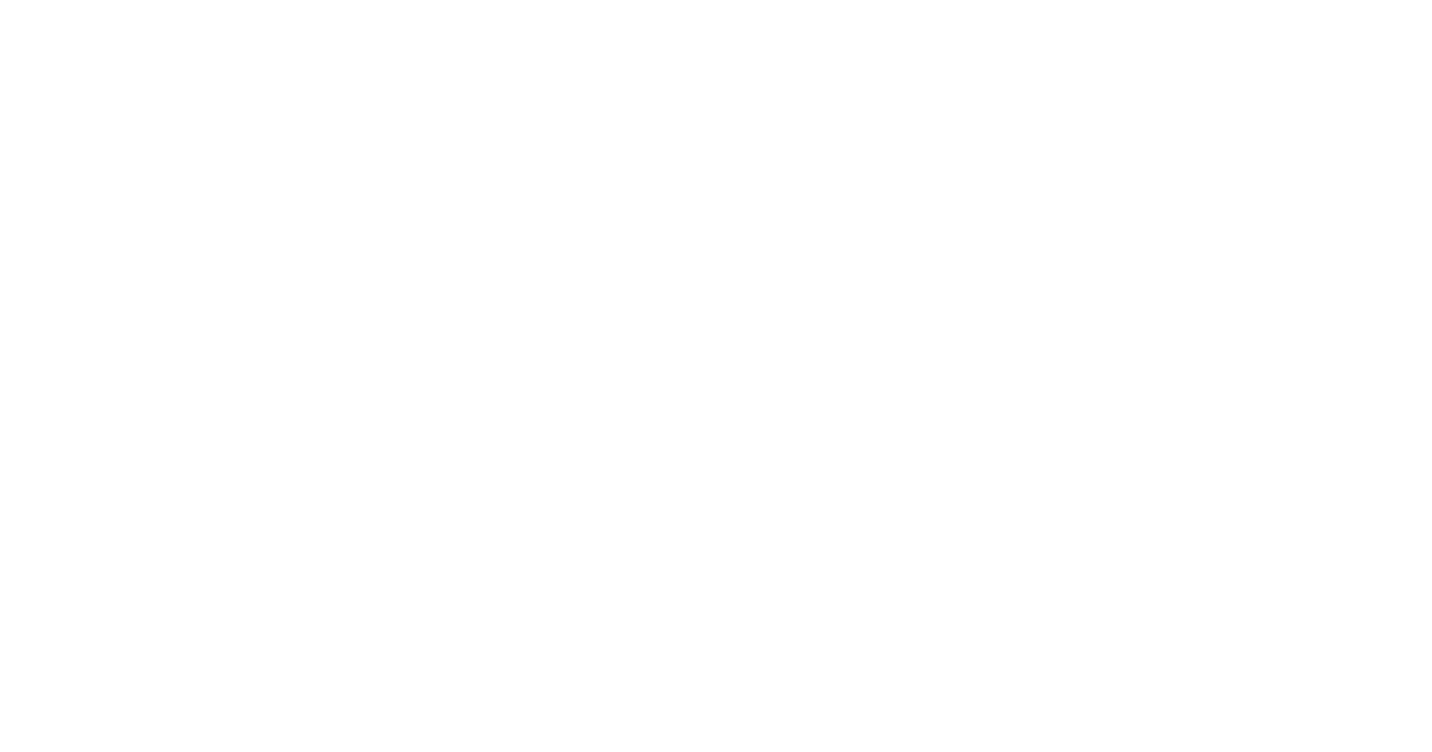 scroll, scrollTop: 0, scrollLeft: 0, axis: both 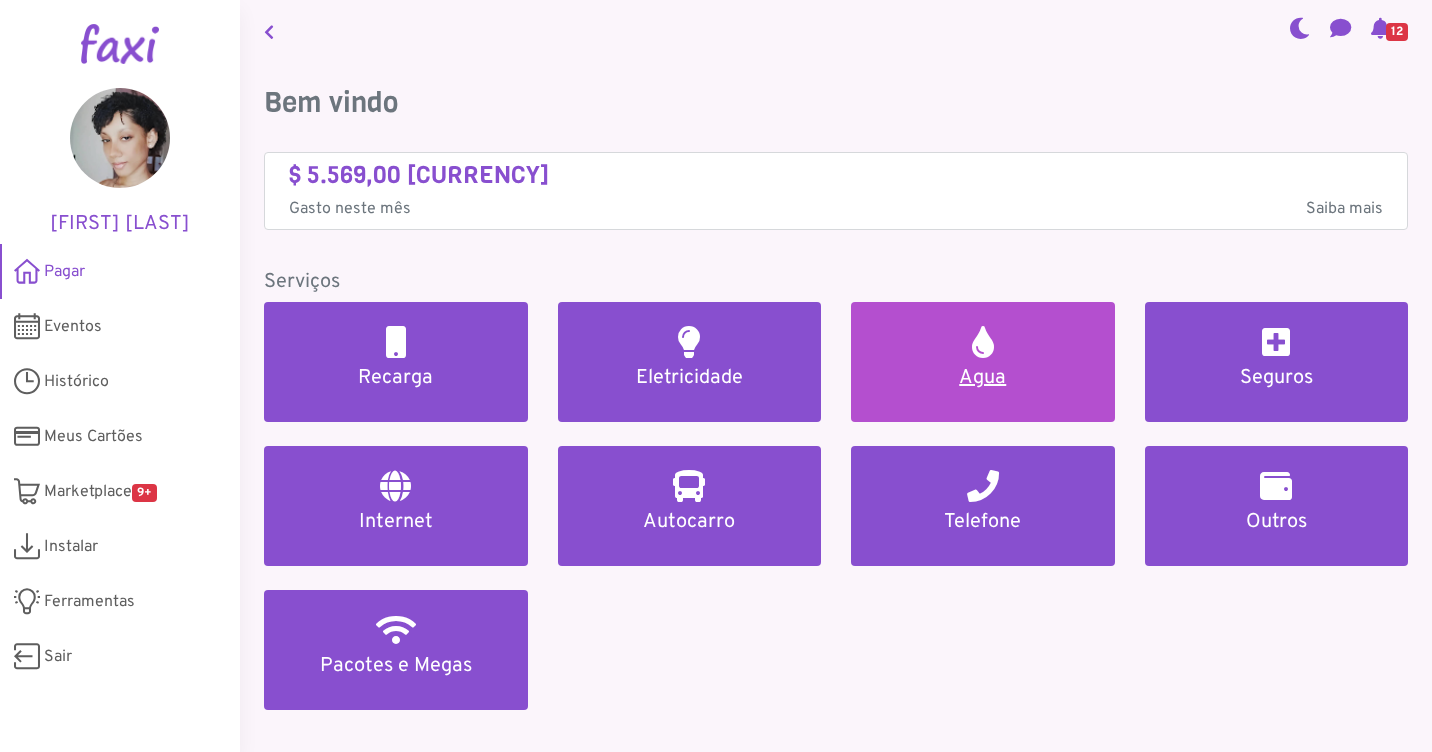 click on "Agua" at bounding box center [983, 362] 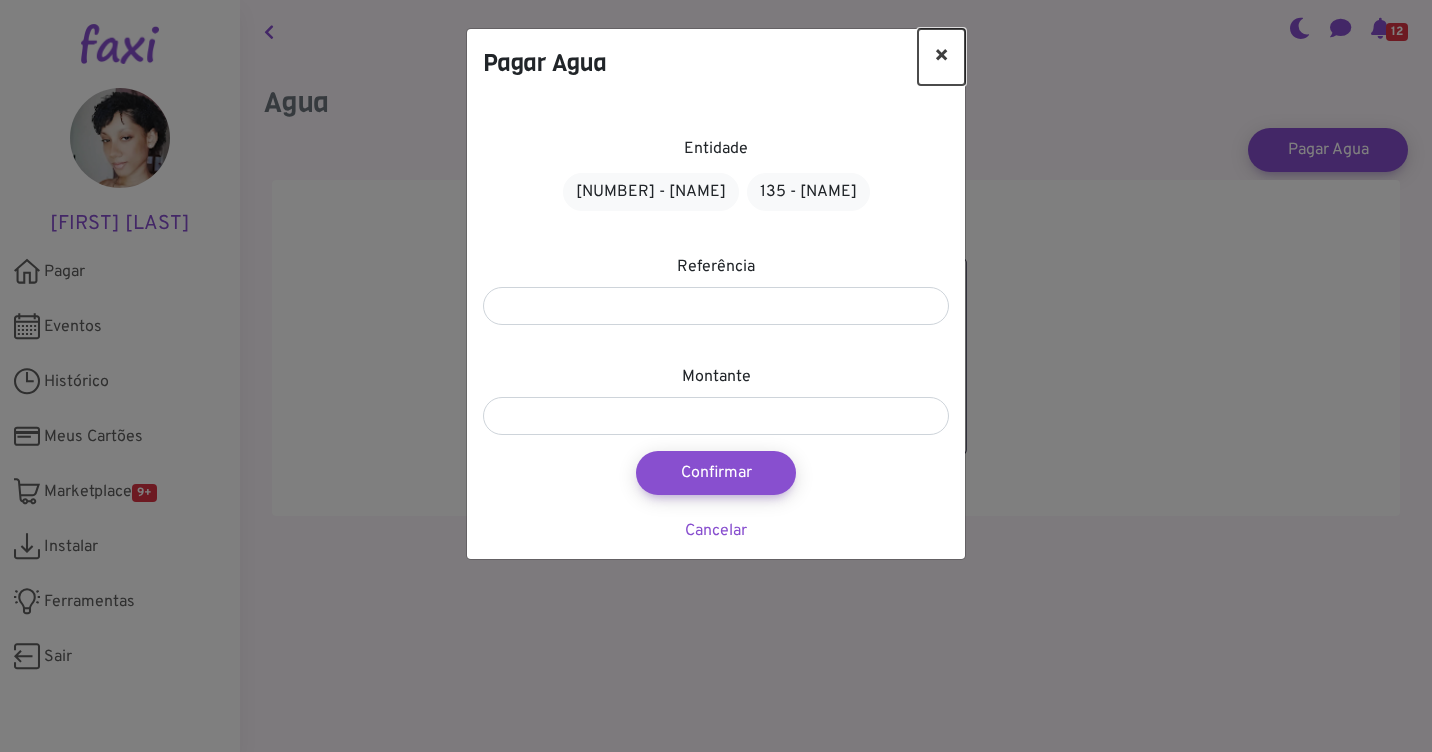 click on "×" at bounding box center (941, 57) 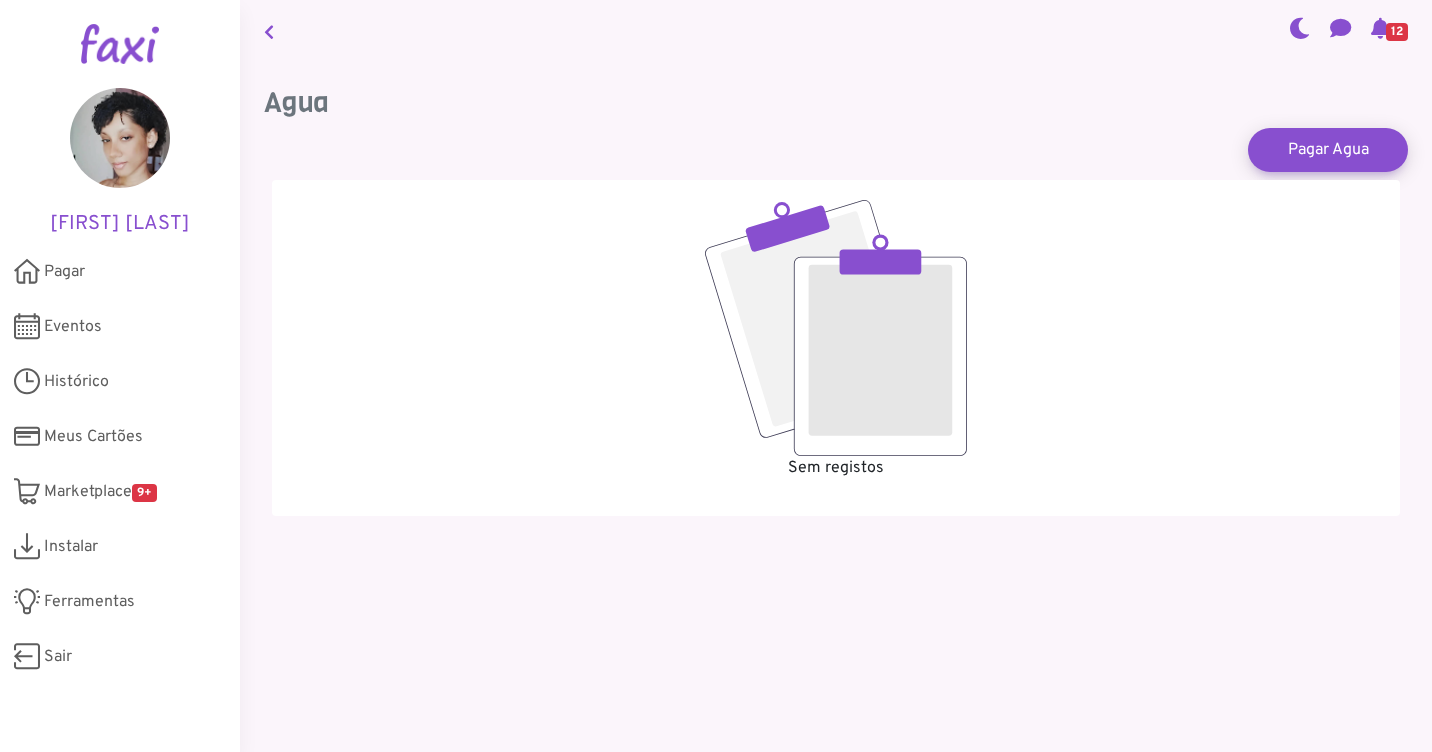 click at bounding box center (269, 31) 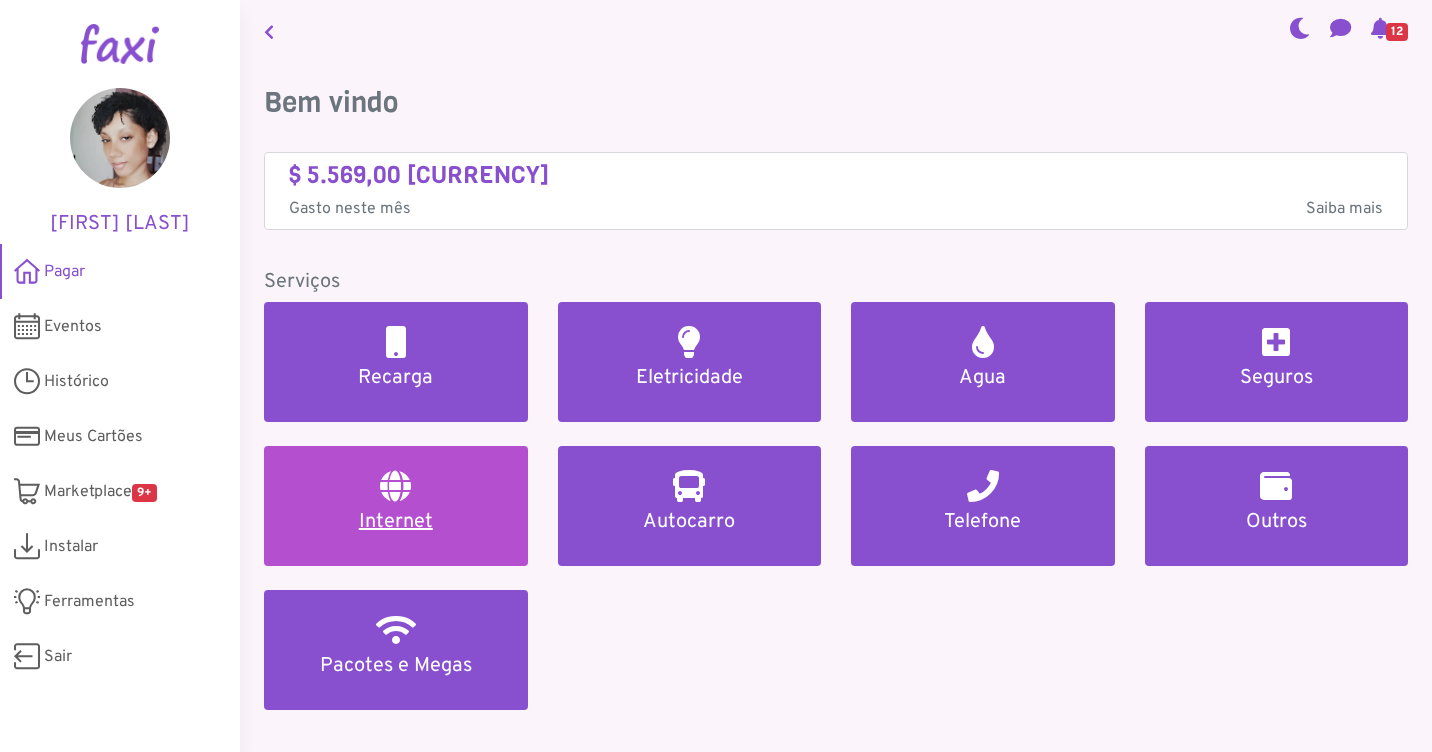 click on "Internet" at bounding box center (396, 506) 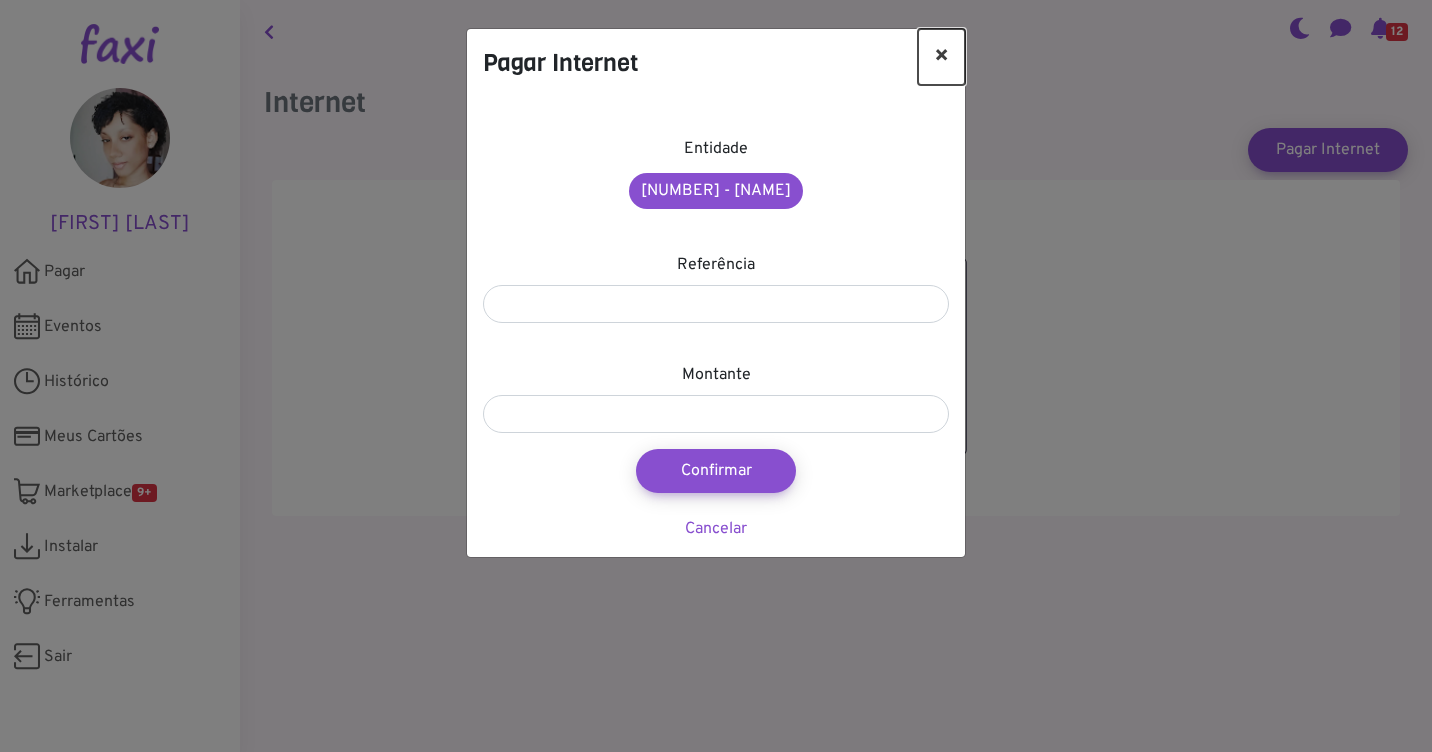 click on "×" at bounding box center [941, 57] 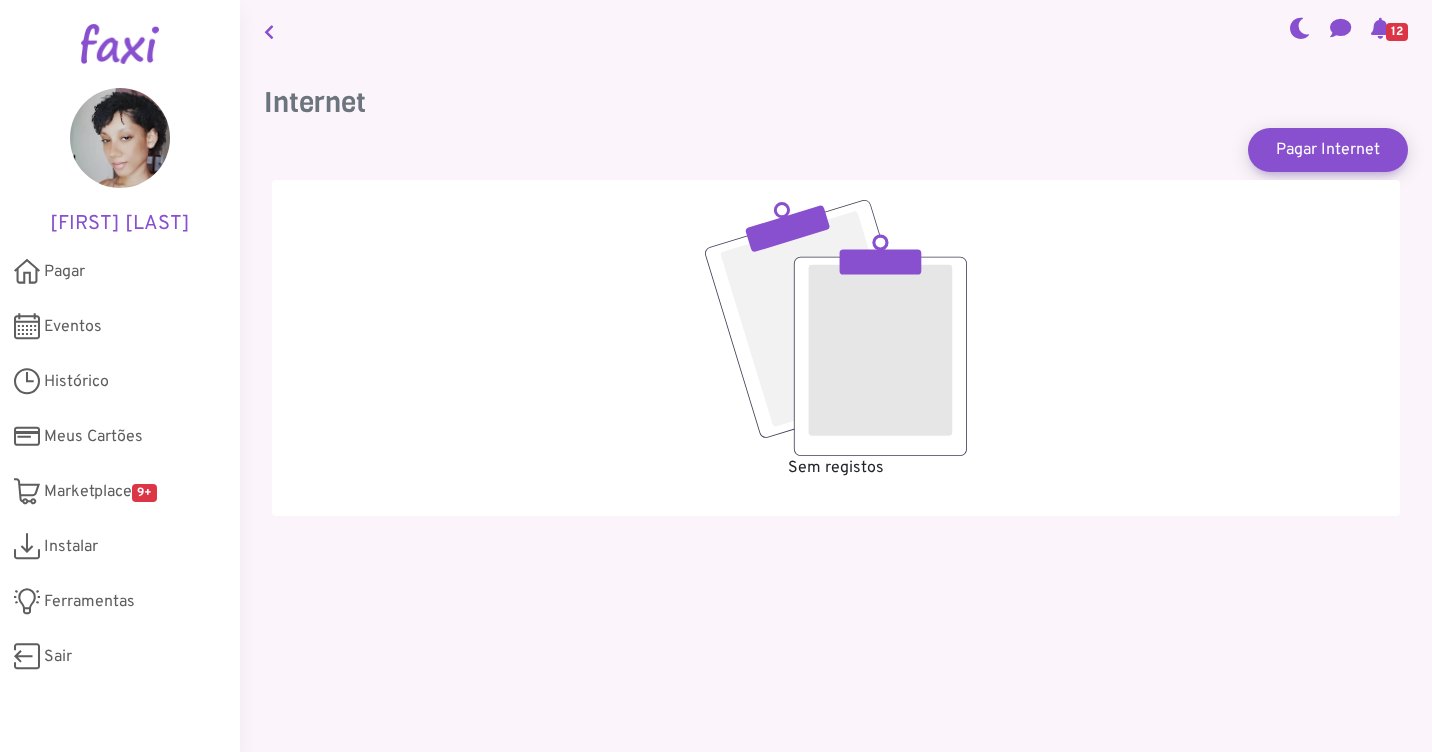 click at bounding box center (269, 31) 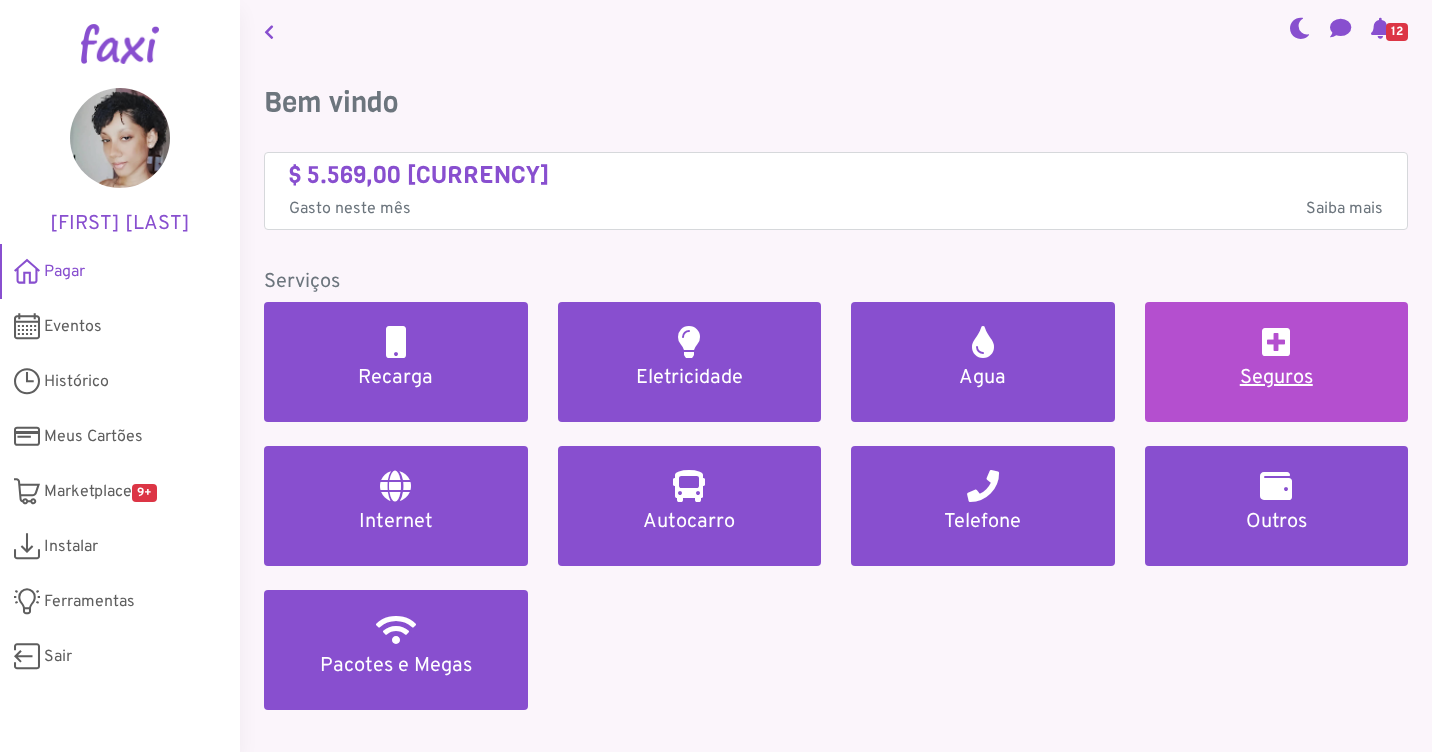 click on "Seguros" at bounding box center (1277, 362) 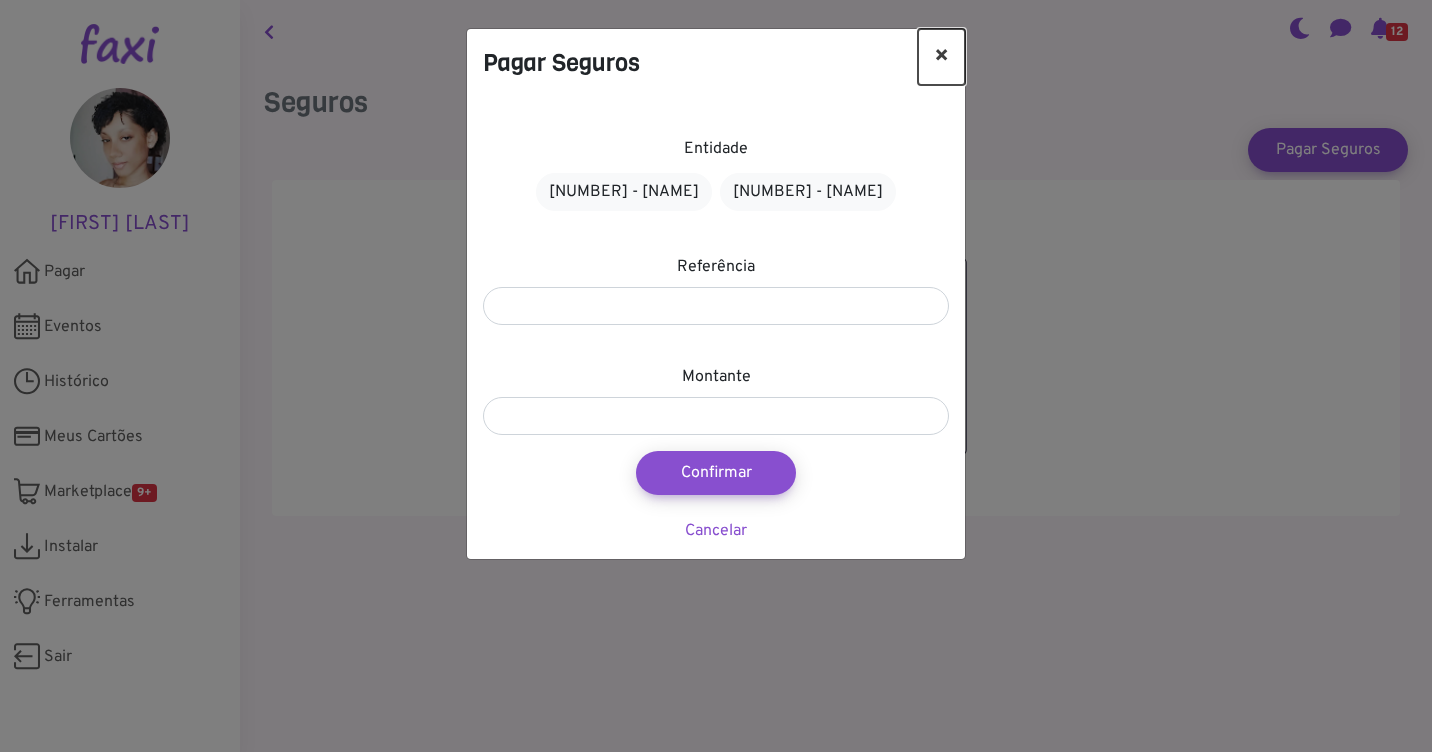 click on "×" at bounding box center [941, 57] 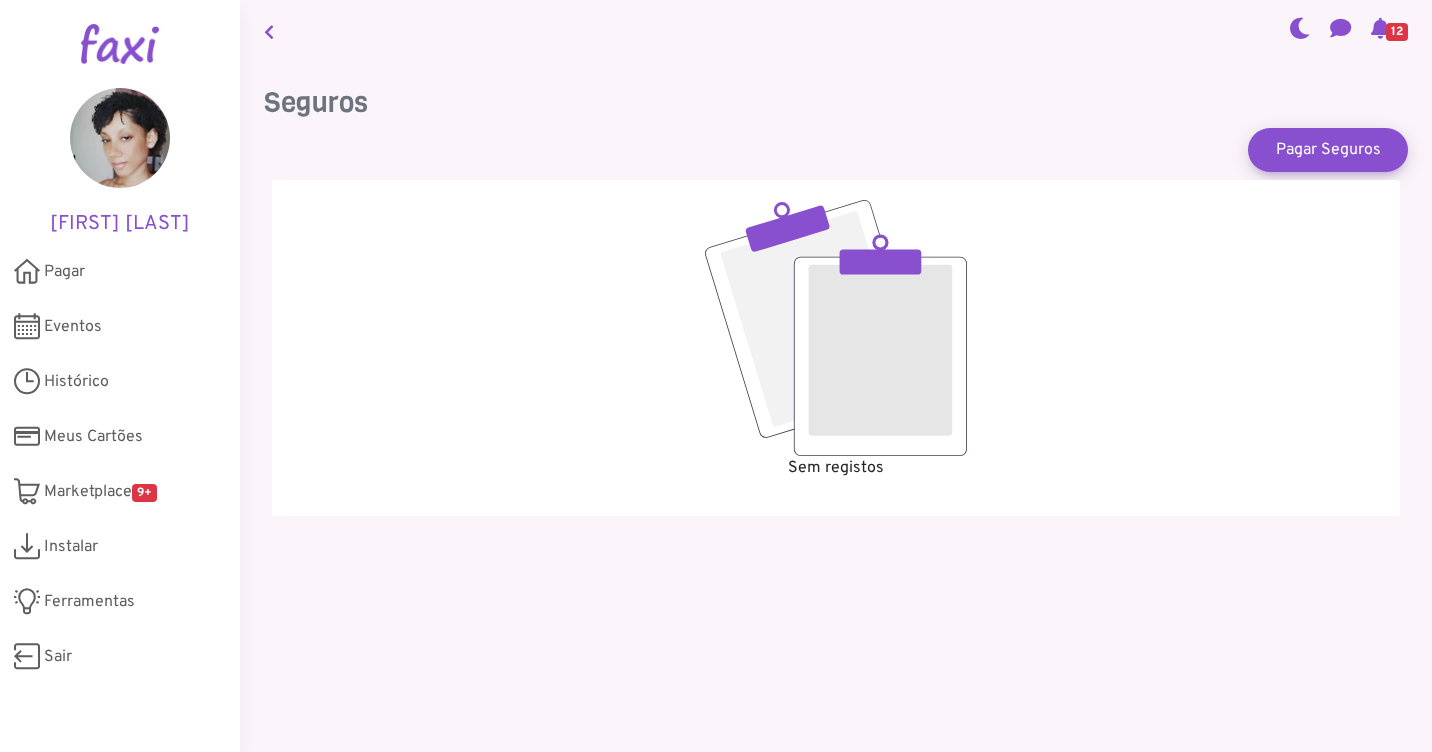 click at bounding box center (269, 31) 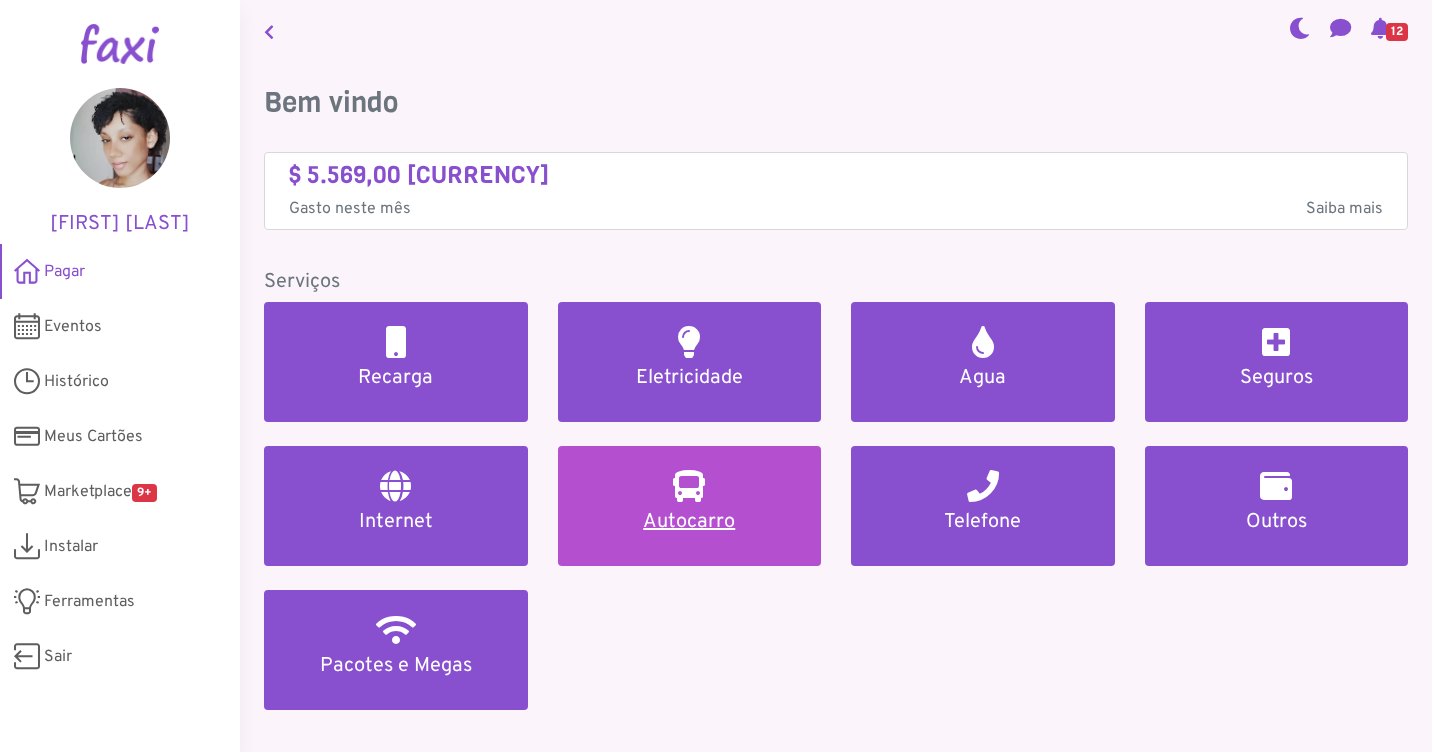click on "Autocarro" at bounding box center (690, 522) 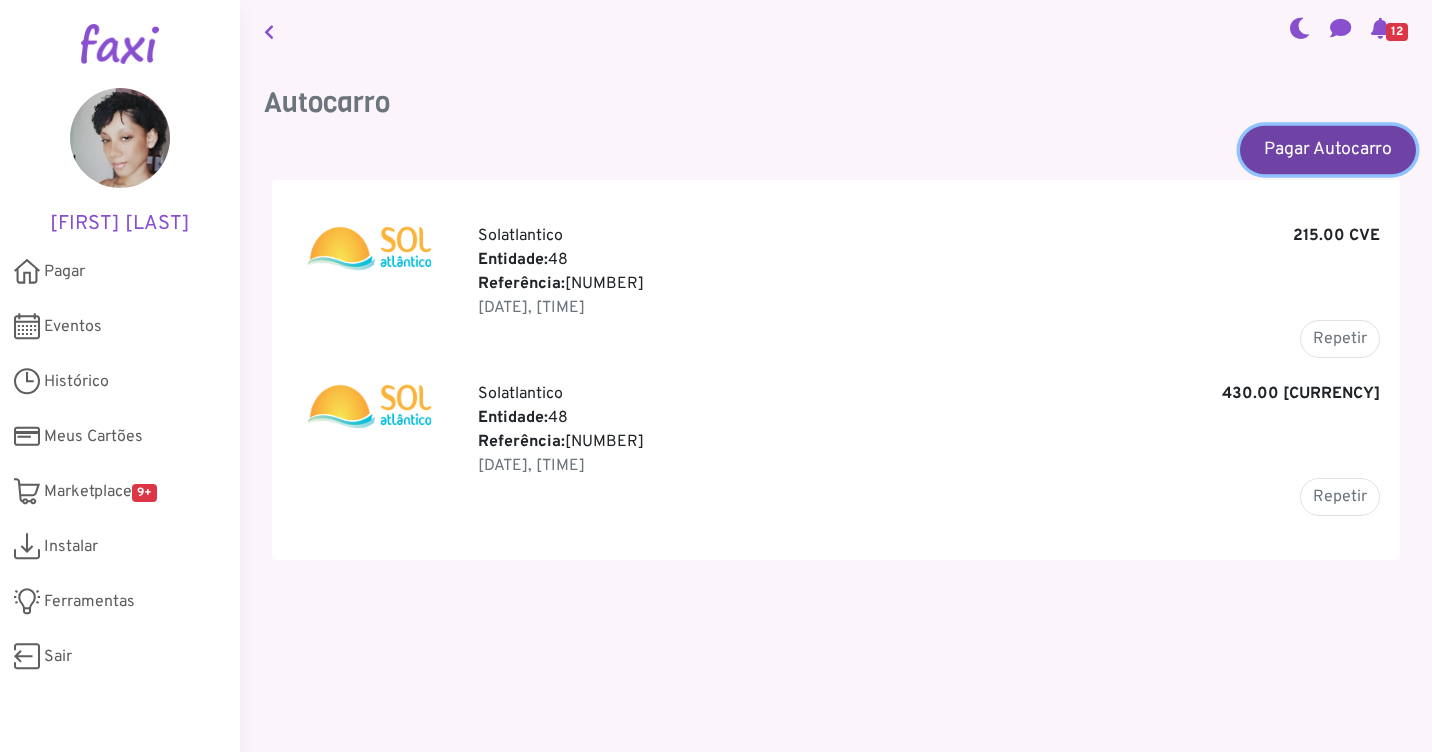 click on "Pagar
Autocarro" at bounding box center (1328, 149) 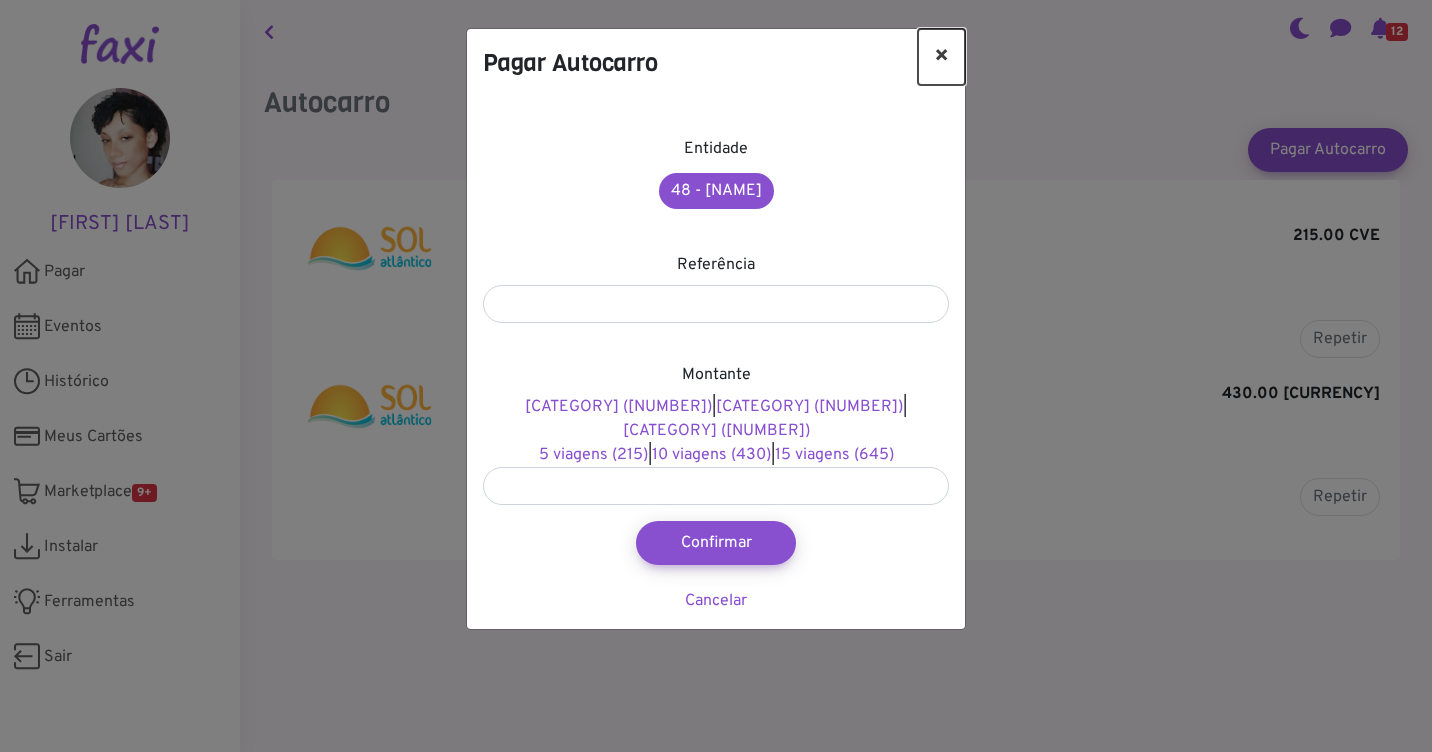 click on "×" at bounding box center (941, 57) 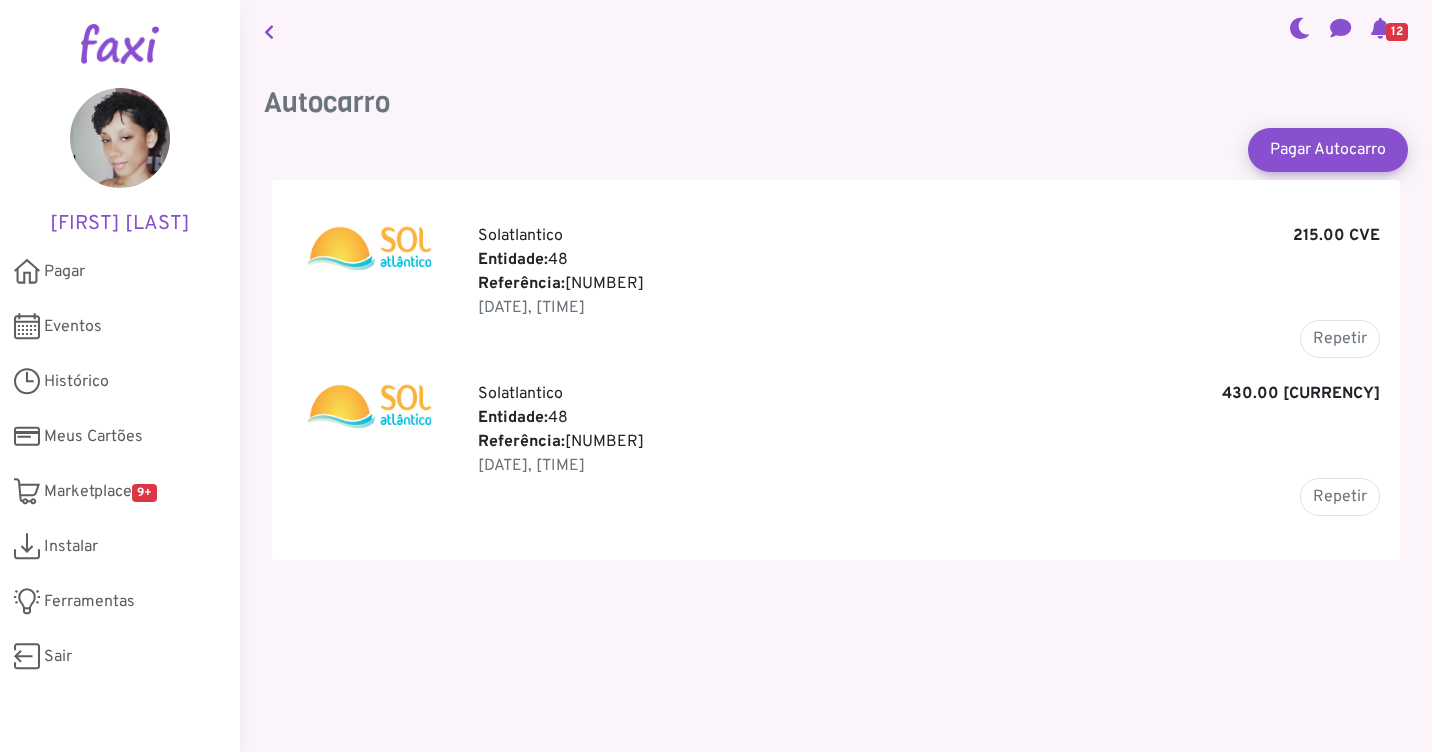 click at bounding box center (269, 32) 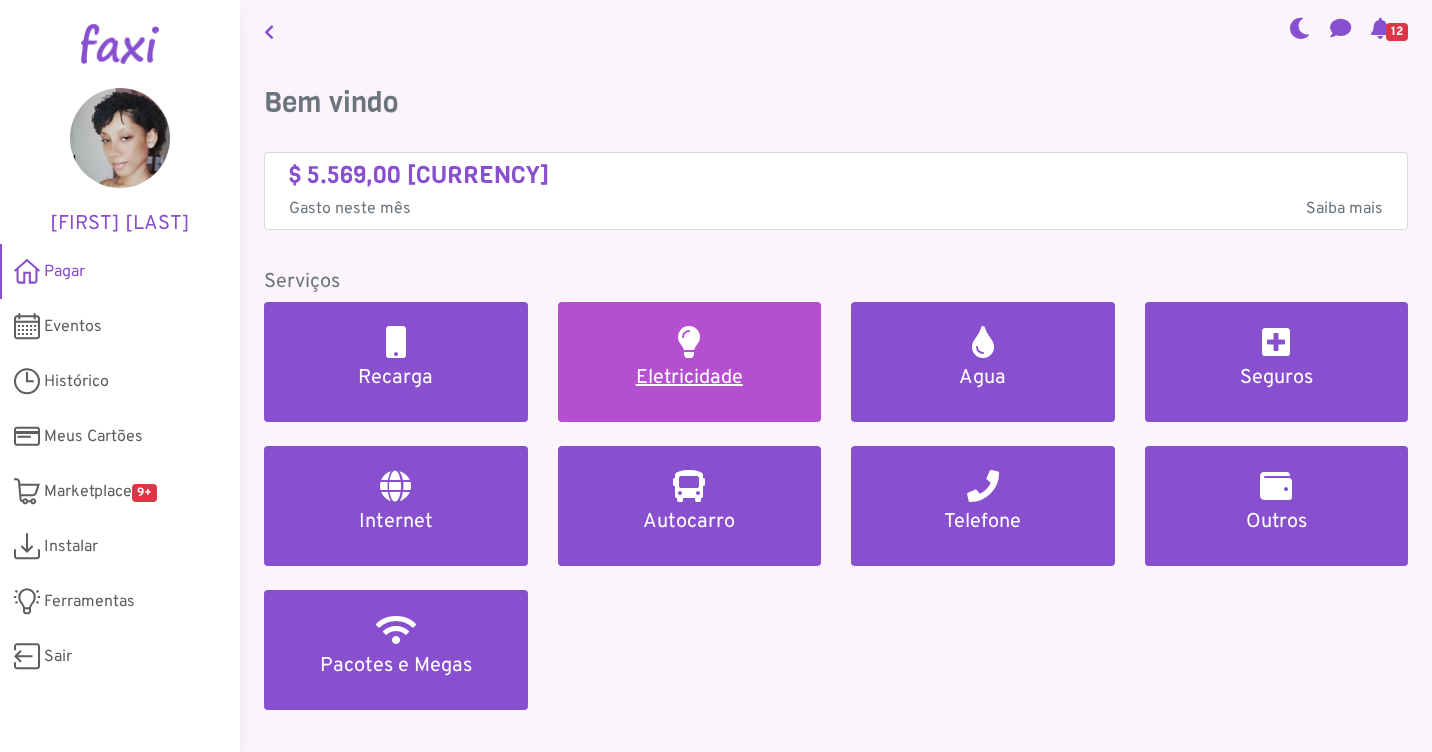 click on "Eletricidade" at bounding box center (690, 362) 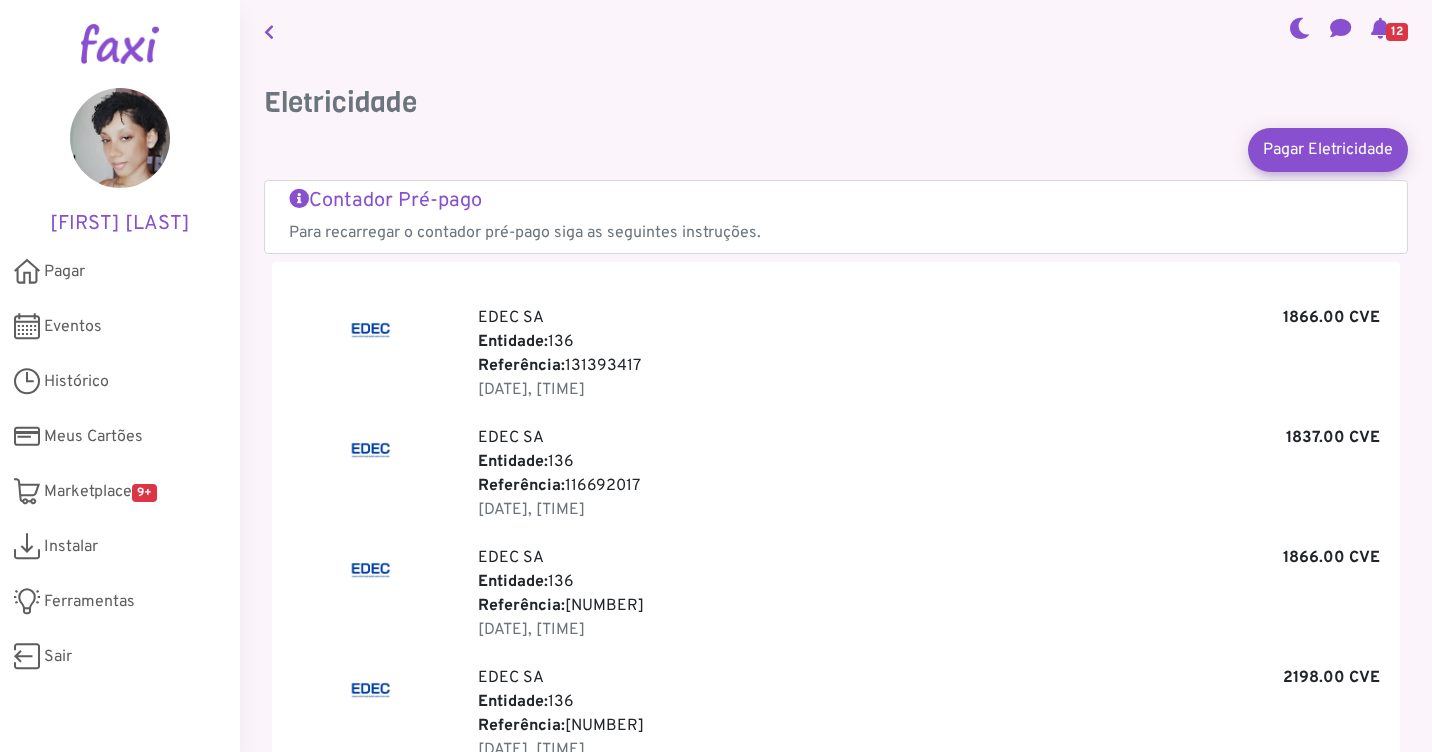 click at bounding box center [1380, 28] 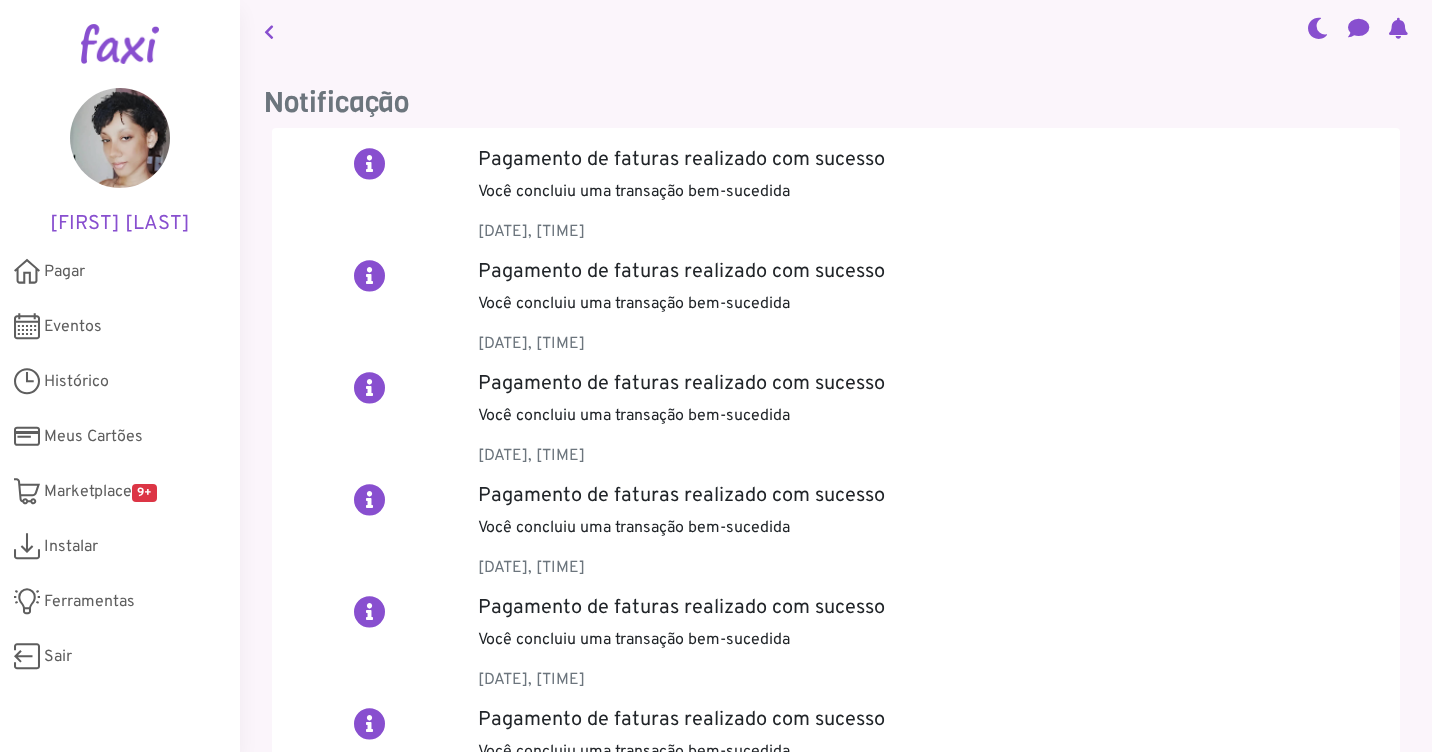 click at bounding box center (269, 32) 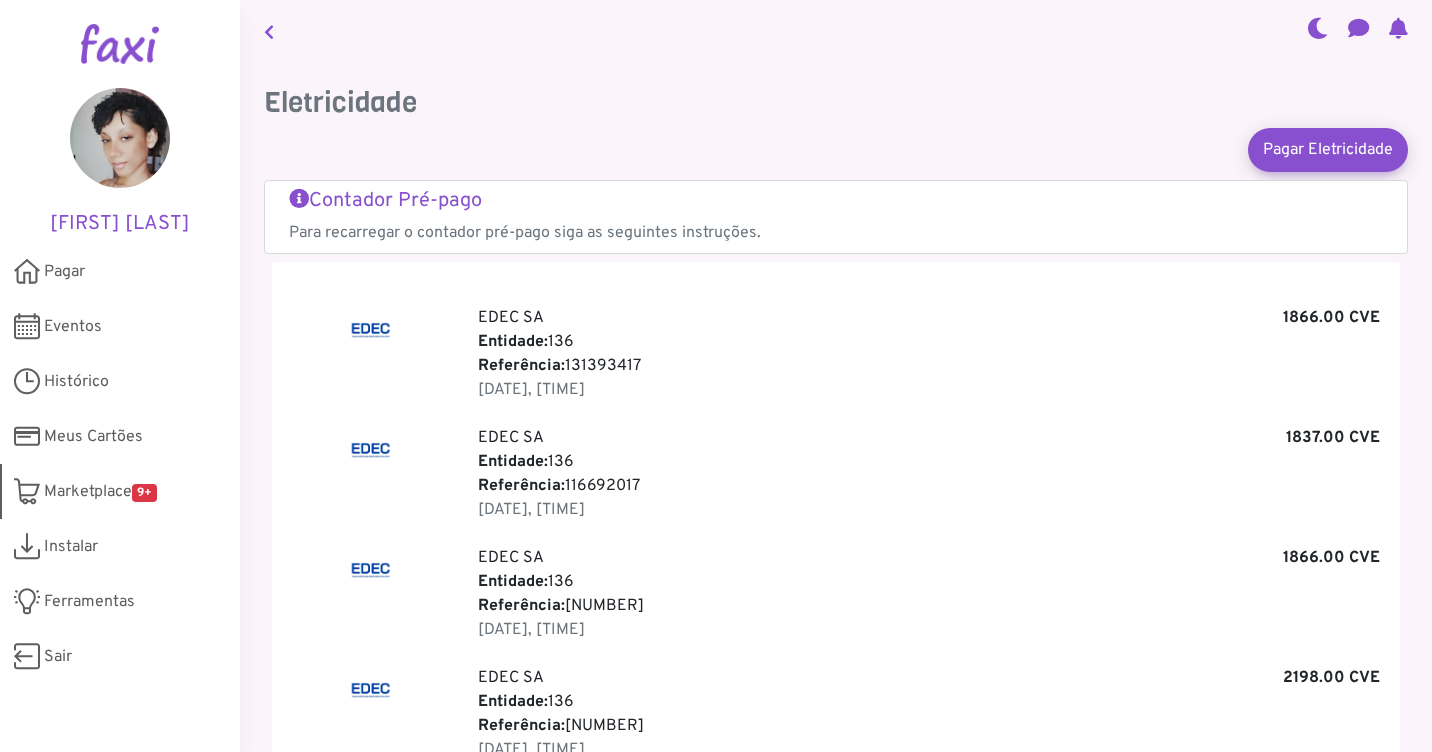 click on "Marketplace
9+" at bounding box center (100, 492) 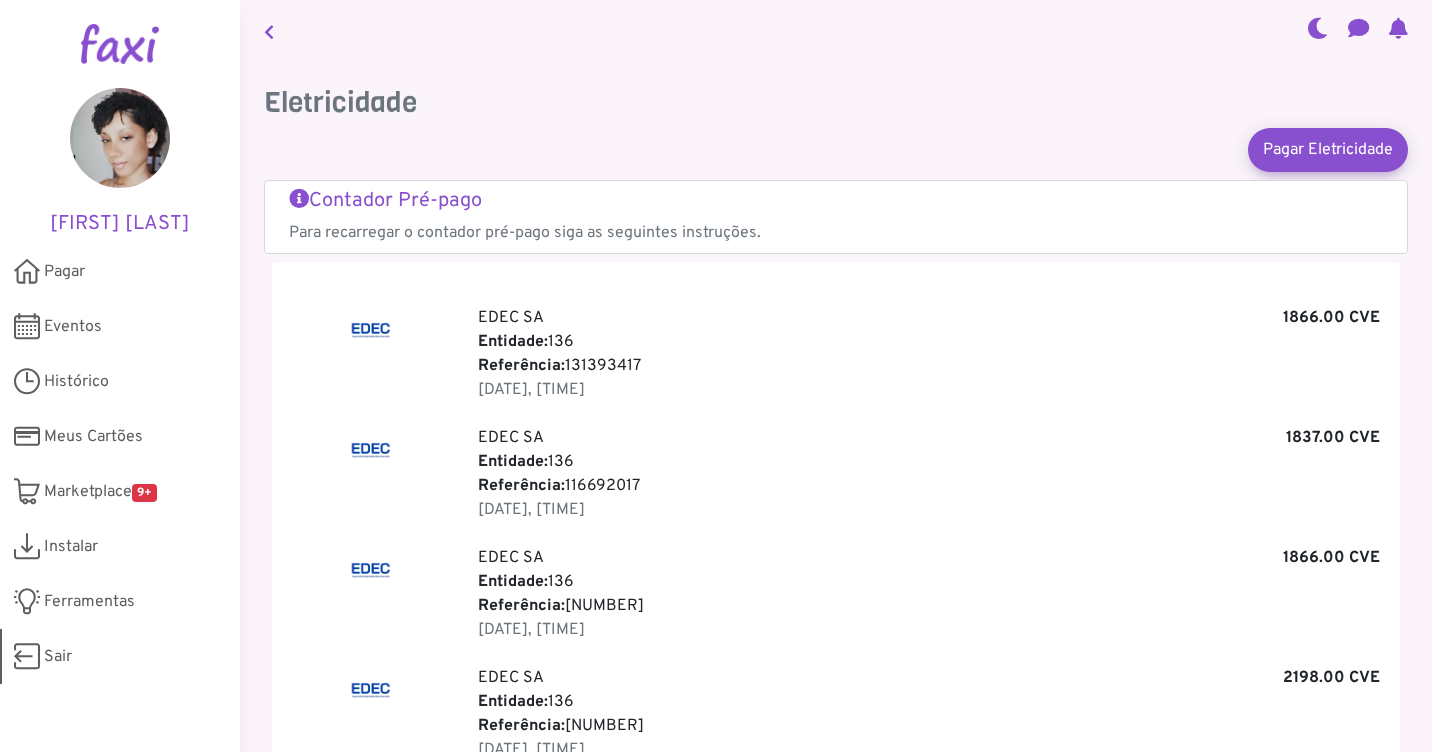 click on "Sair" at bounding box center [120, 656] 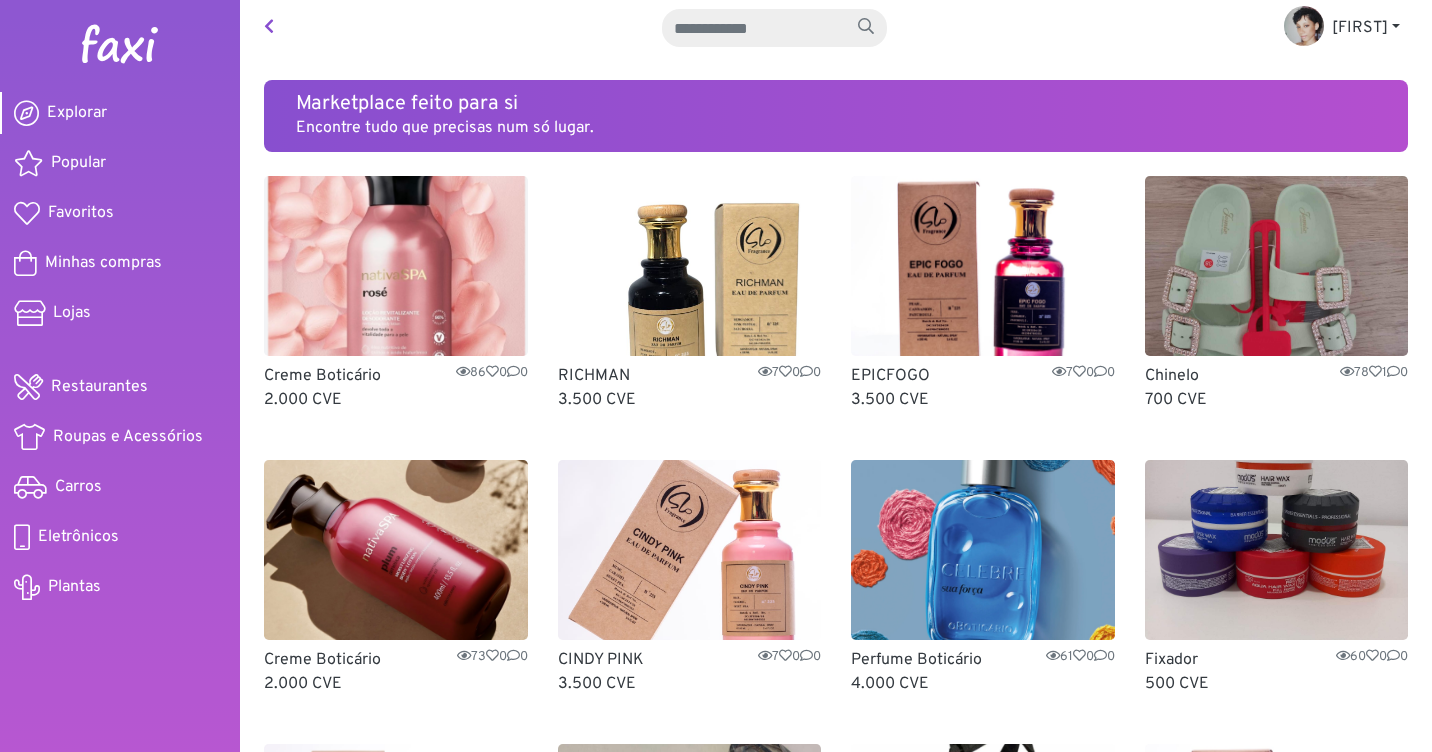 scroll, scrollTop: 0, scrollLeft: 0, axis: both 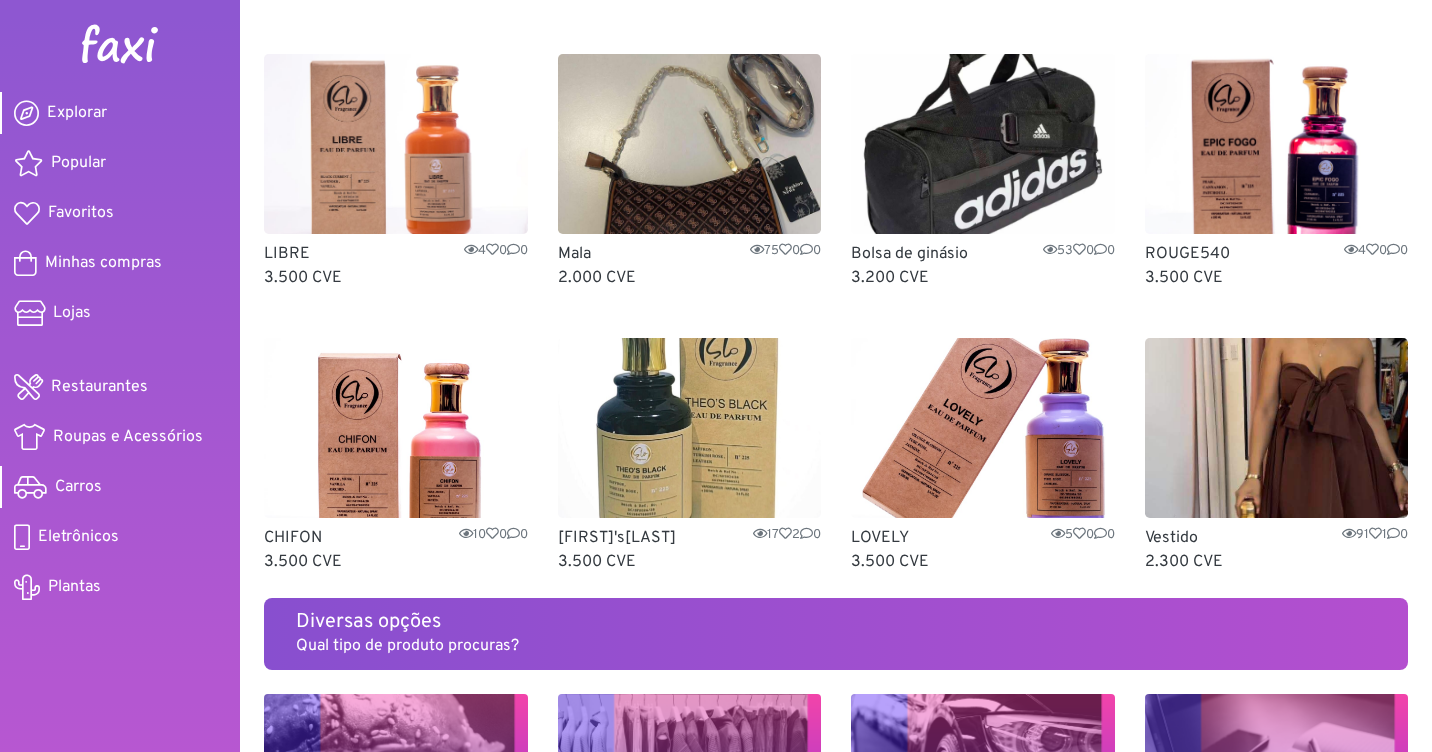 click on "Carros" at bounding box center [120, 487] 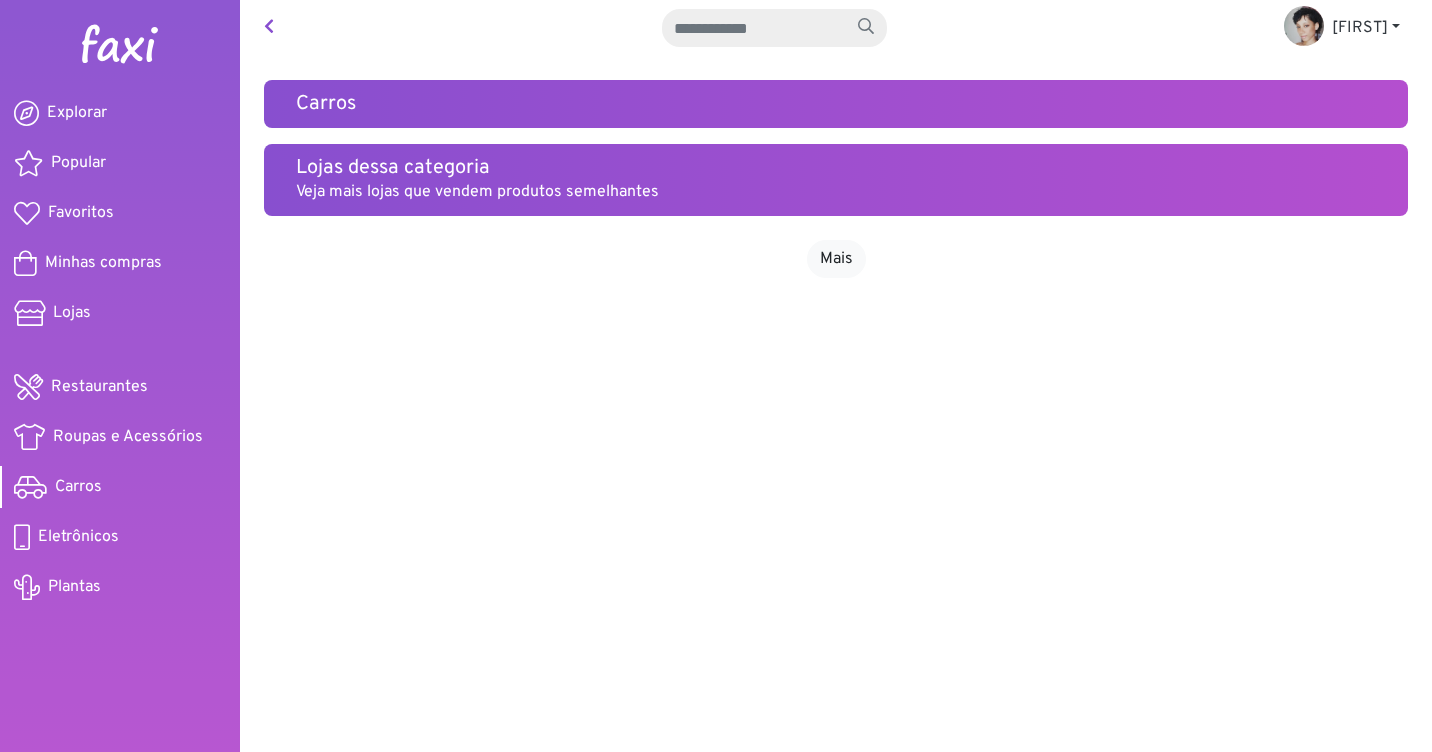 scroll, scrollTop: 0, scrollLeft: 0, axis: both 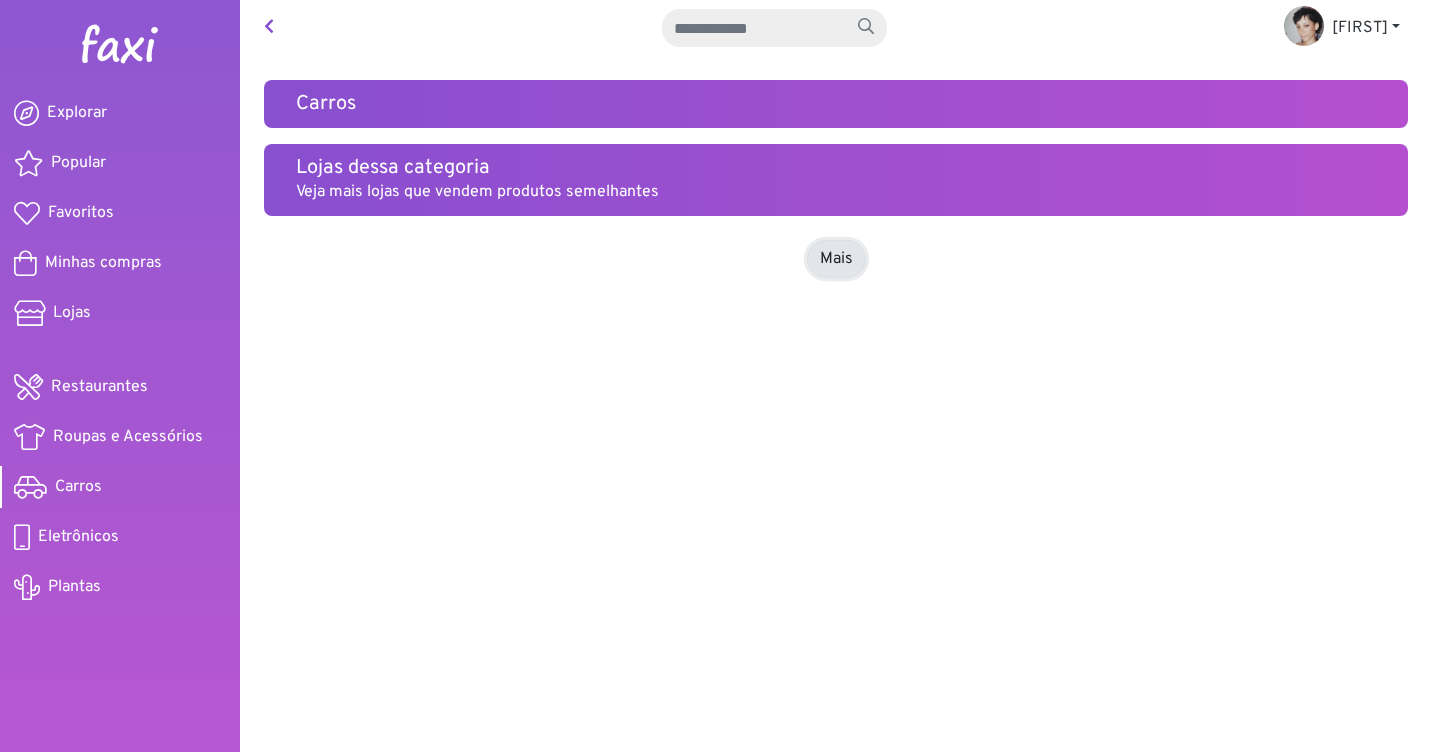 click on "Mais" at bounding box center (836, 259) 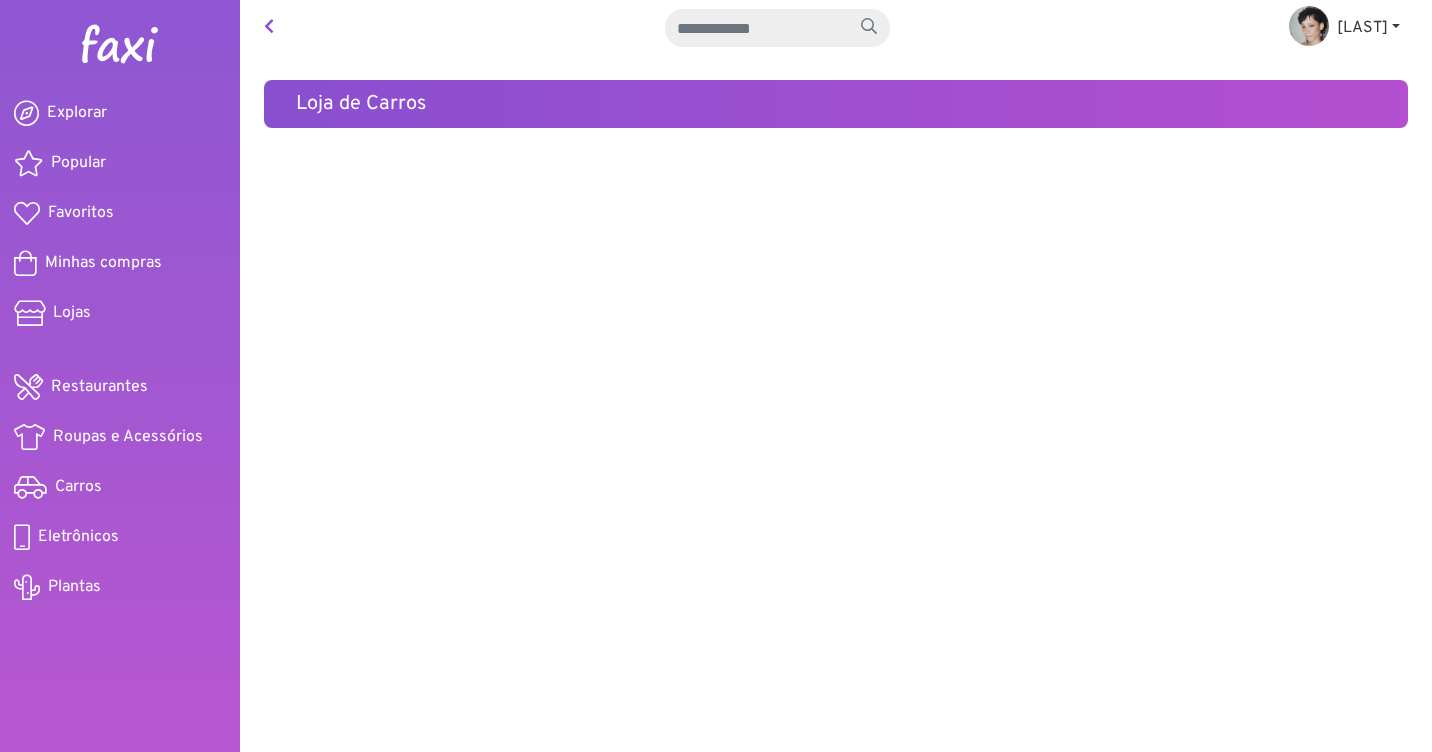 scroll, scrollTop: 0, scrollLeft: 0, axis: both 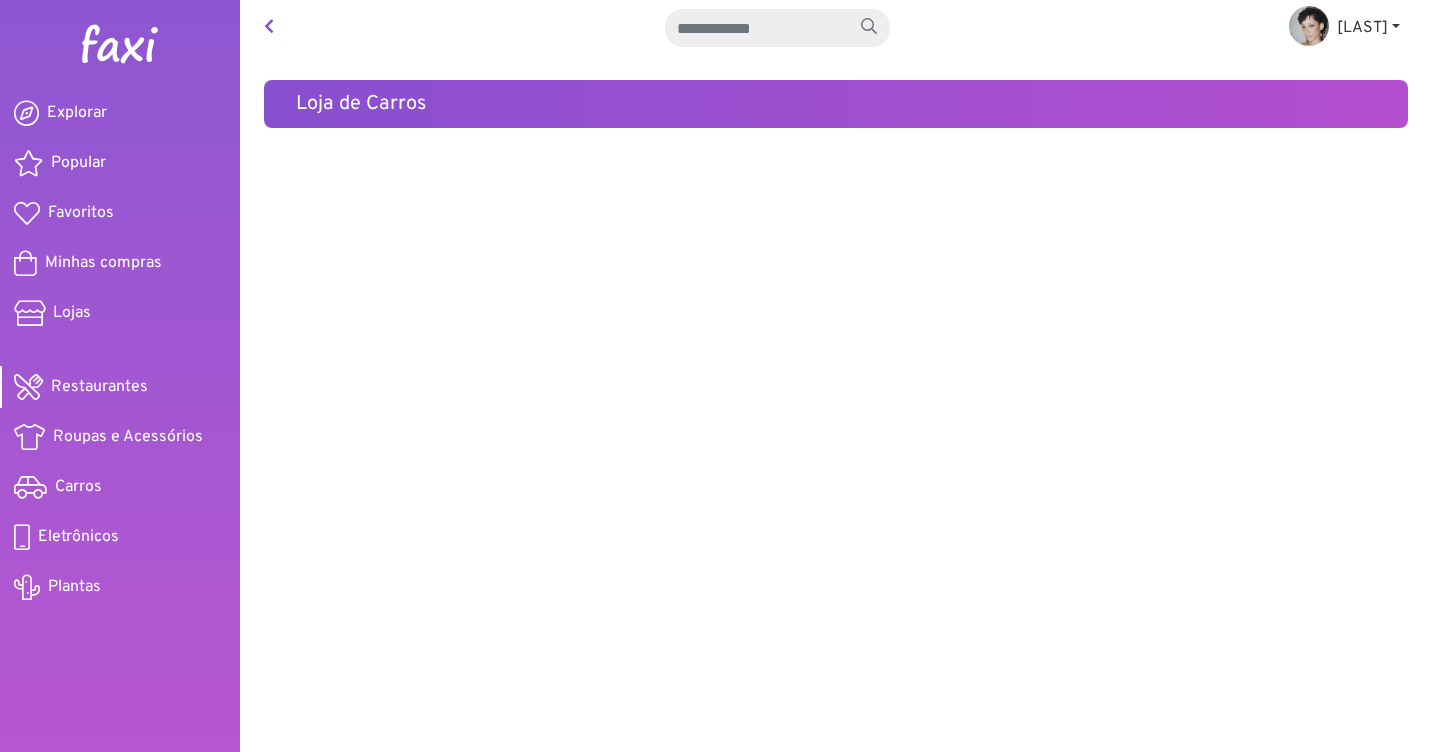 click on "Restaurantes" at bounding box center (99, 387) 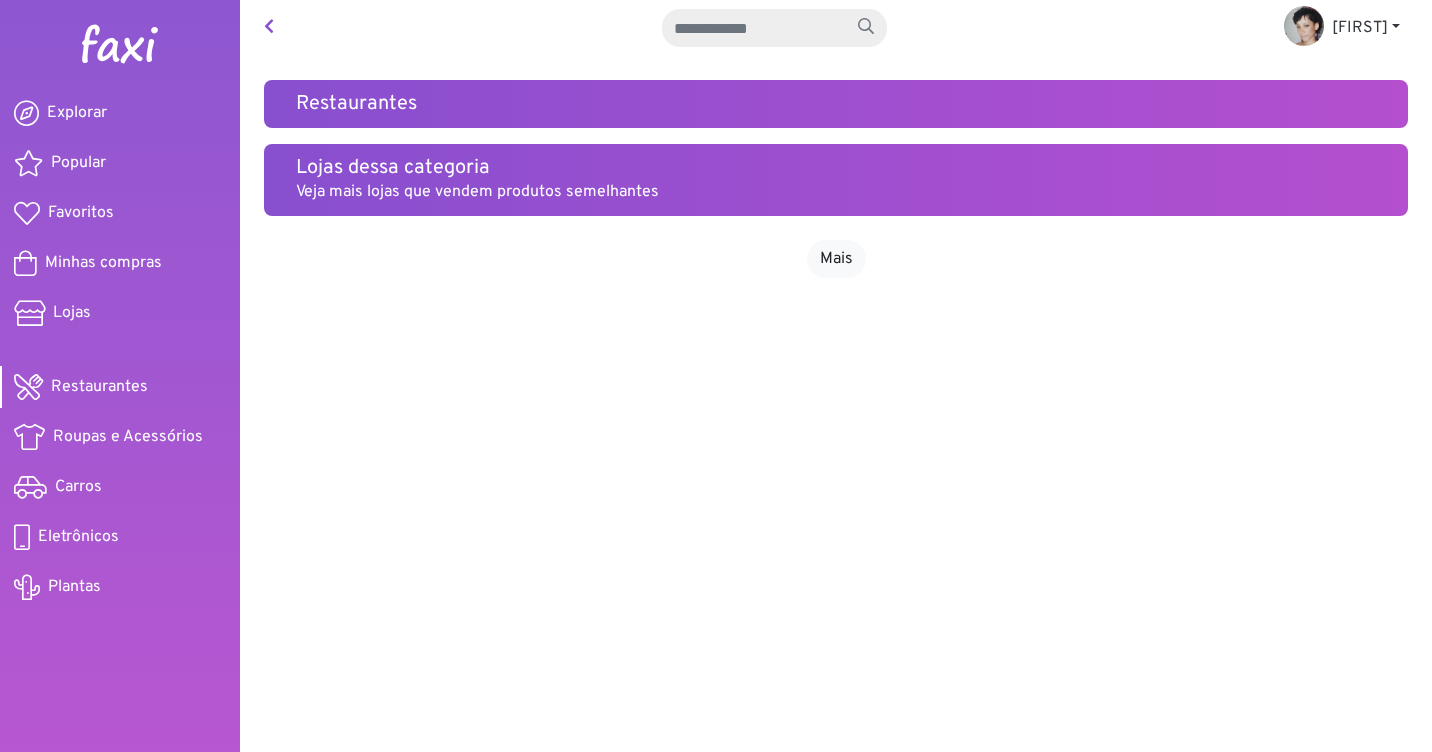 scroll, scrollTop: 0, scrollLeft: 0, axis: both 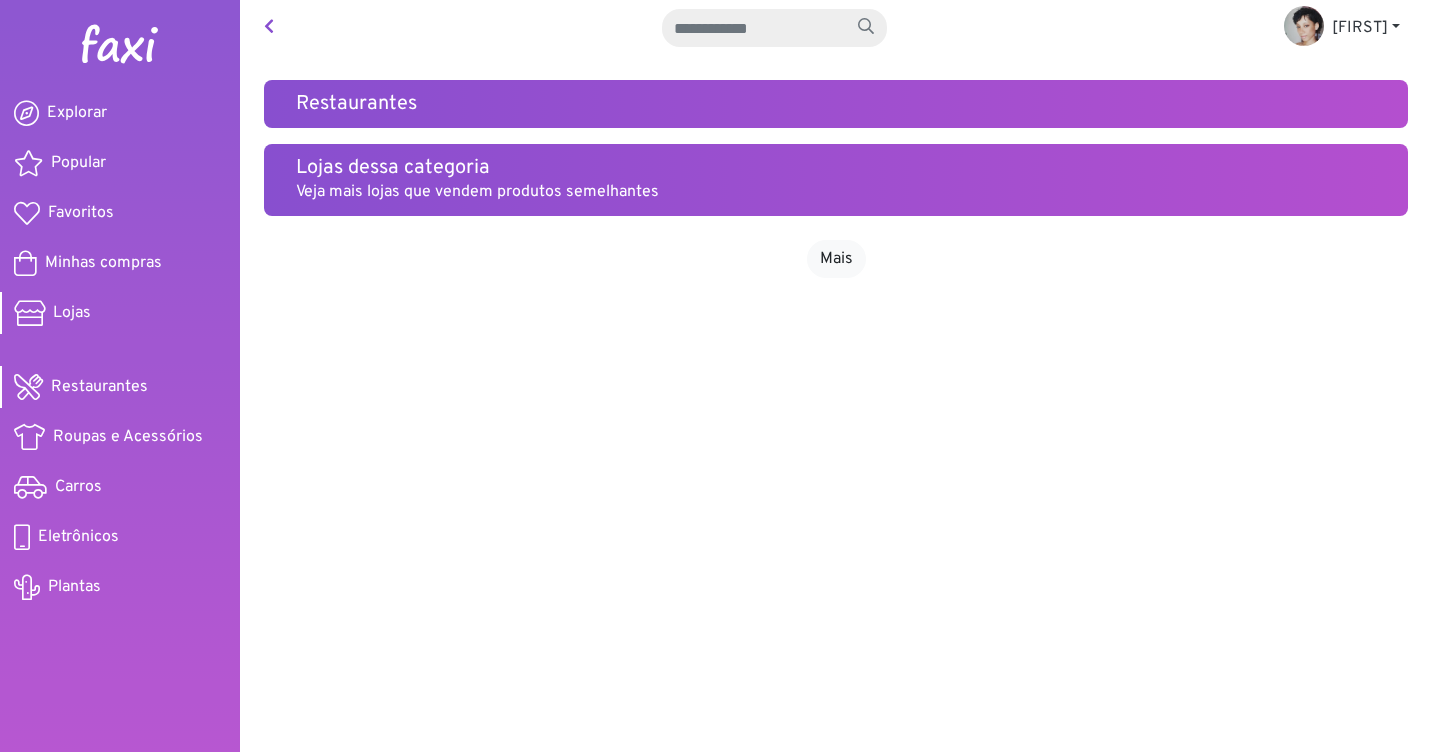 click on "Lojas" at bounding box center (120, 313) 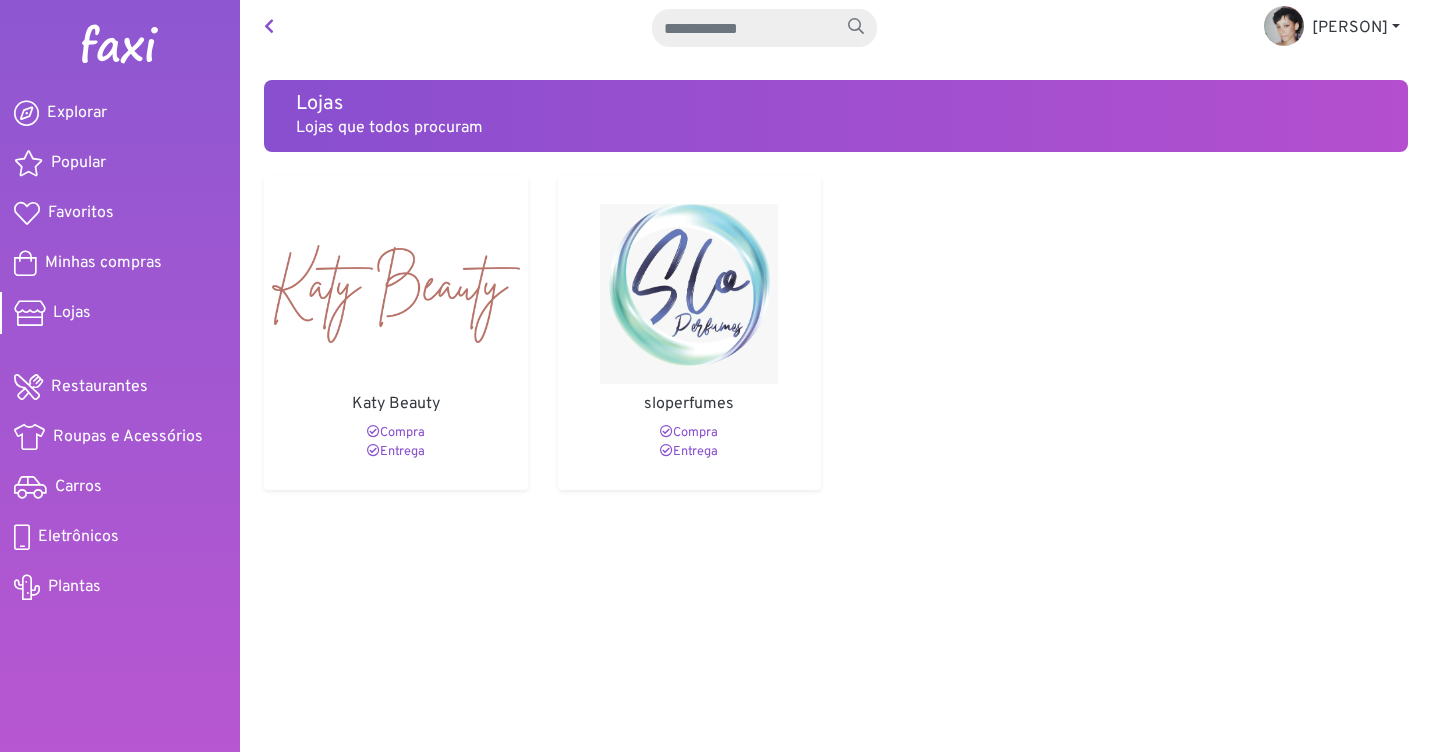 scroll, scrollTop: 0, scrollLeft: 0, axis: both 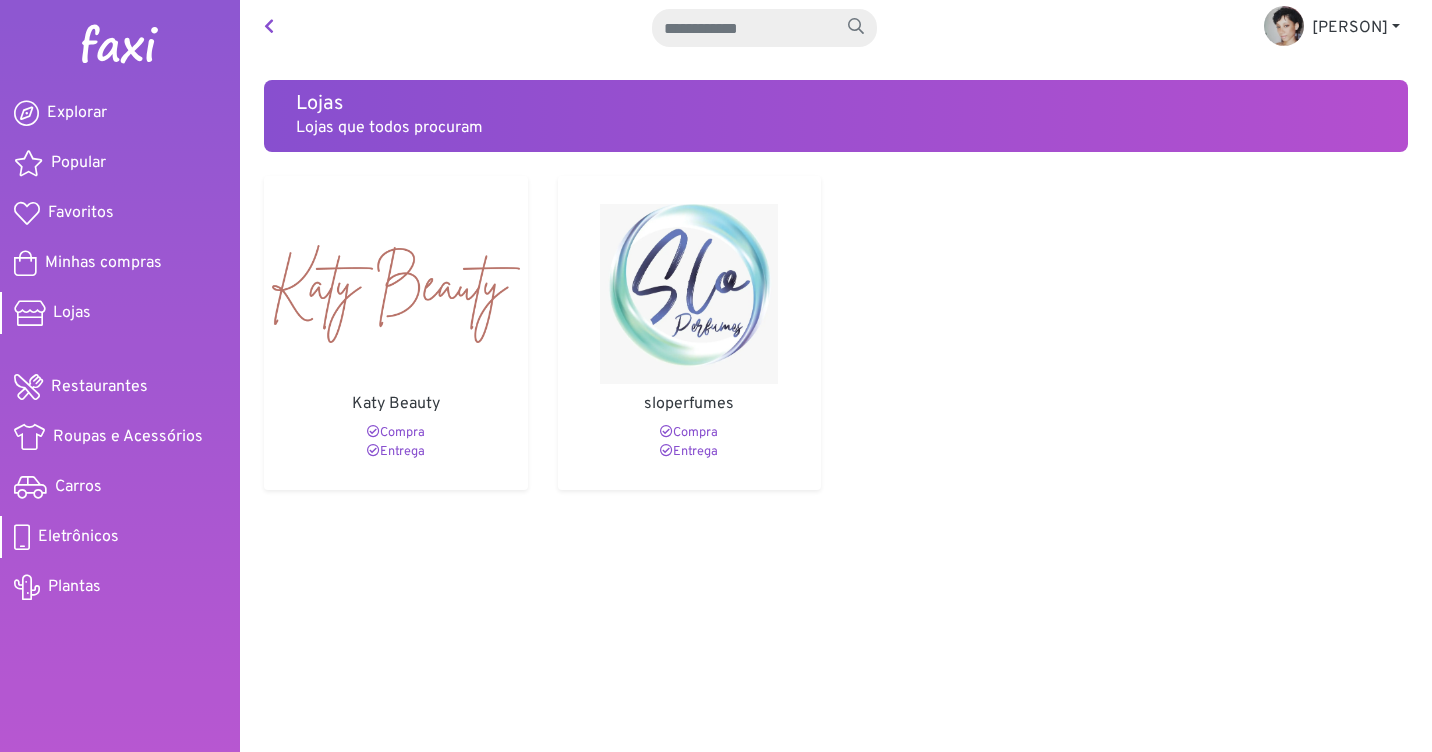 click on "Eletrônicos" at bounding box center (120, 537) 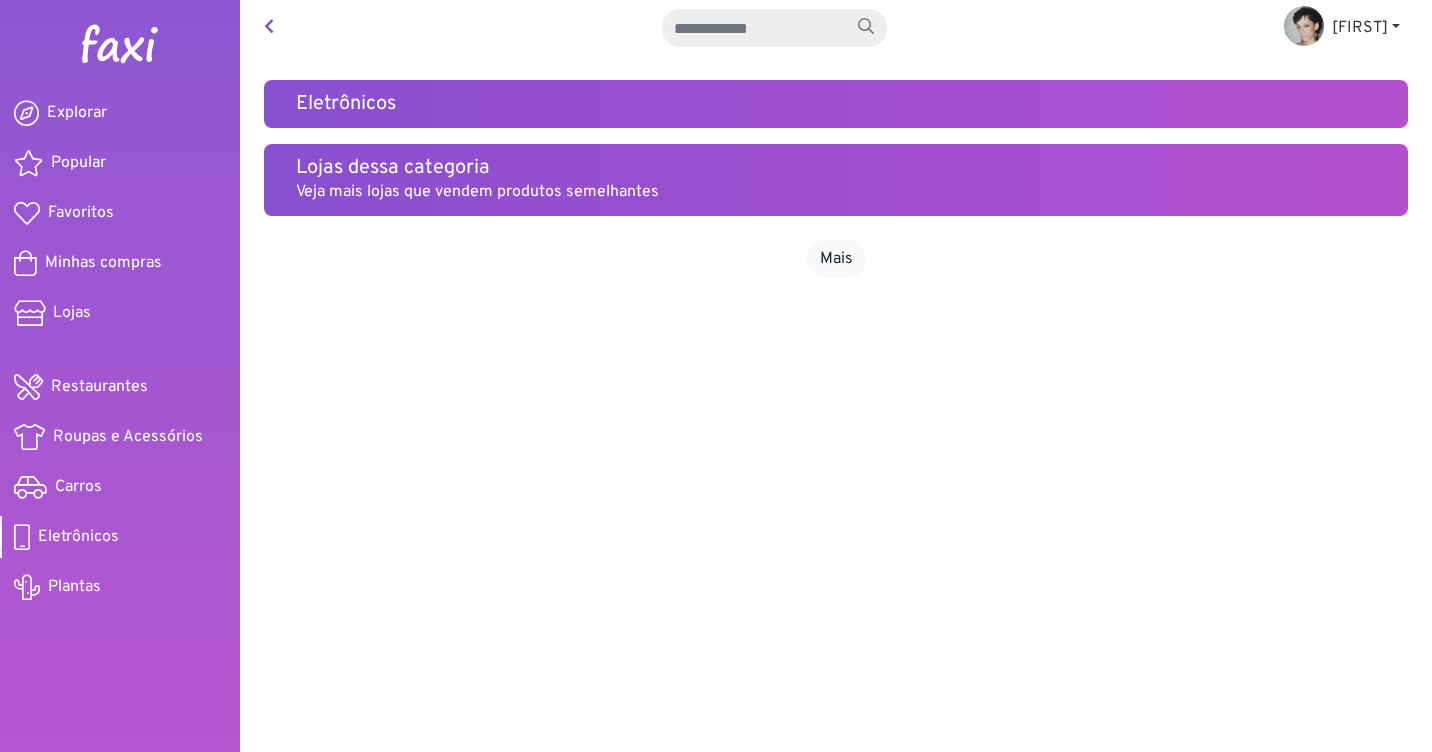 scroll, scrollTop: 0, scrollLeft: 0, axis: both 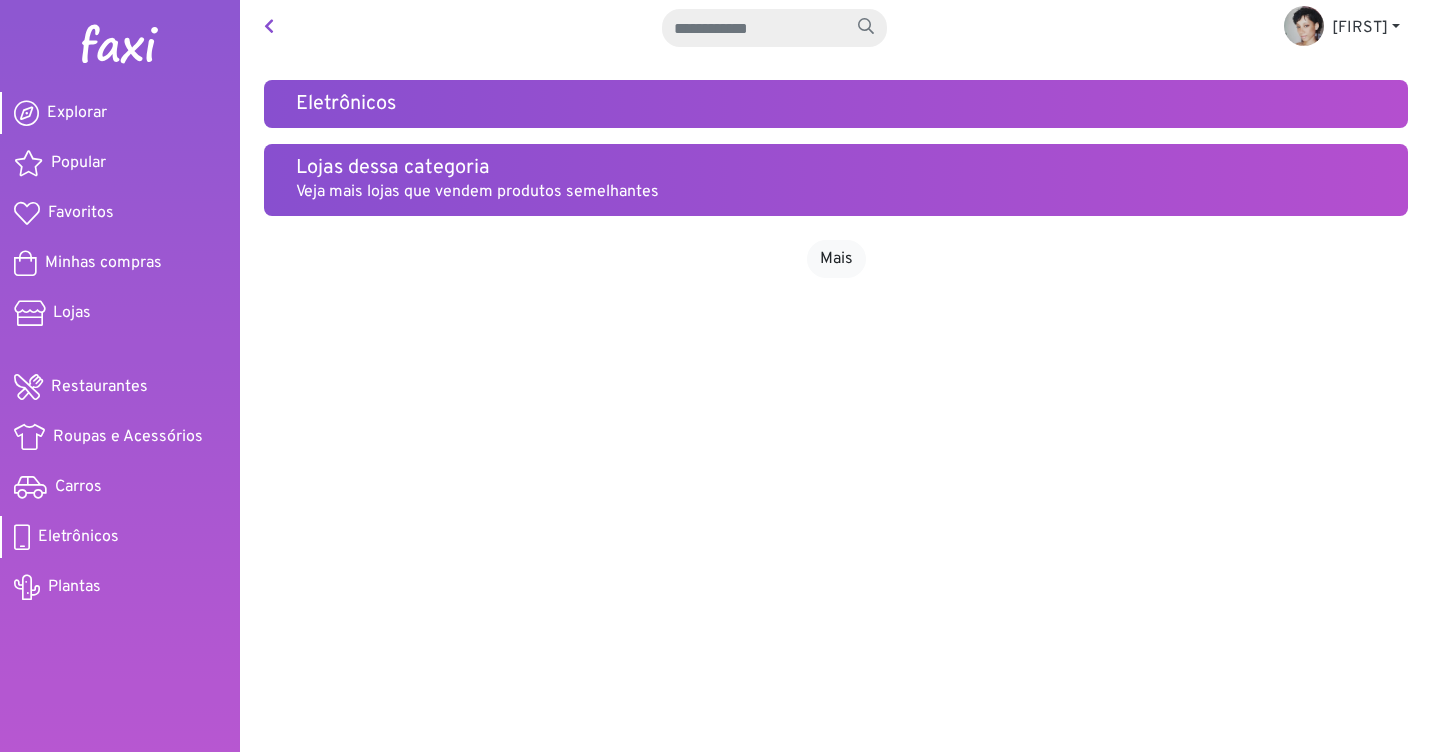 click on "Explorar" at bounding box center [120, 113] 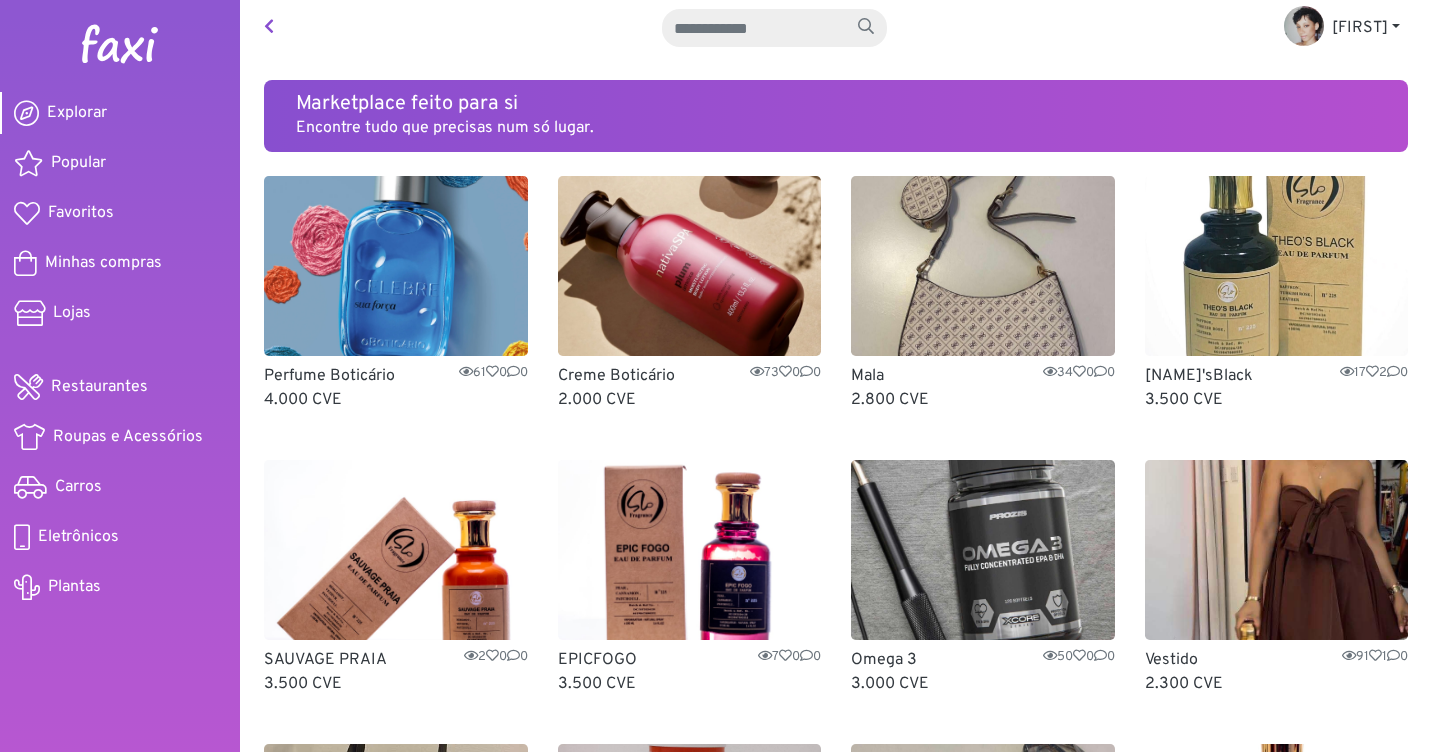 scroll, scrollTop: 0, scrollLeft: 0, axis: both 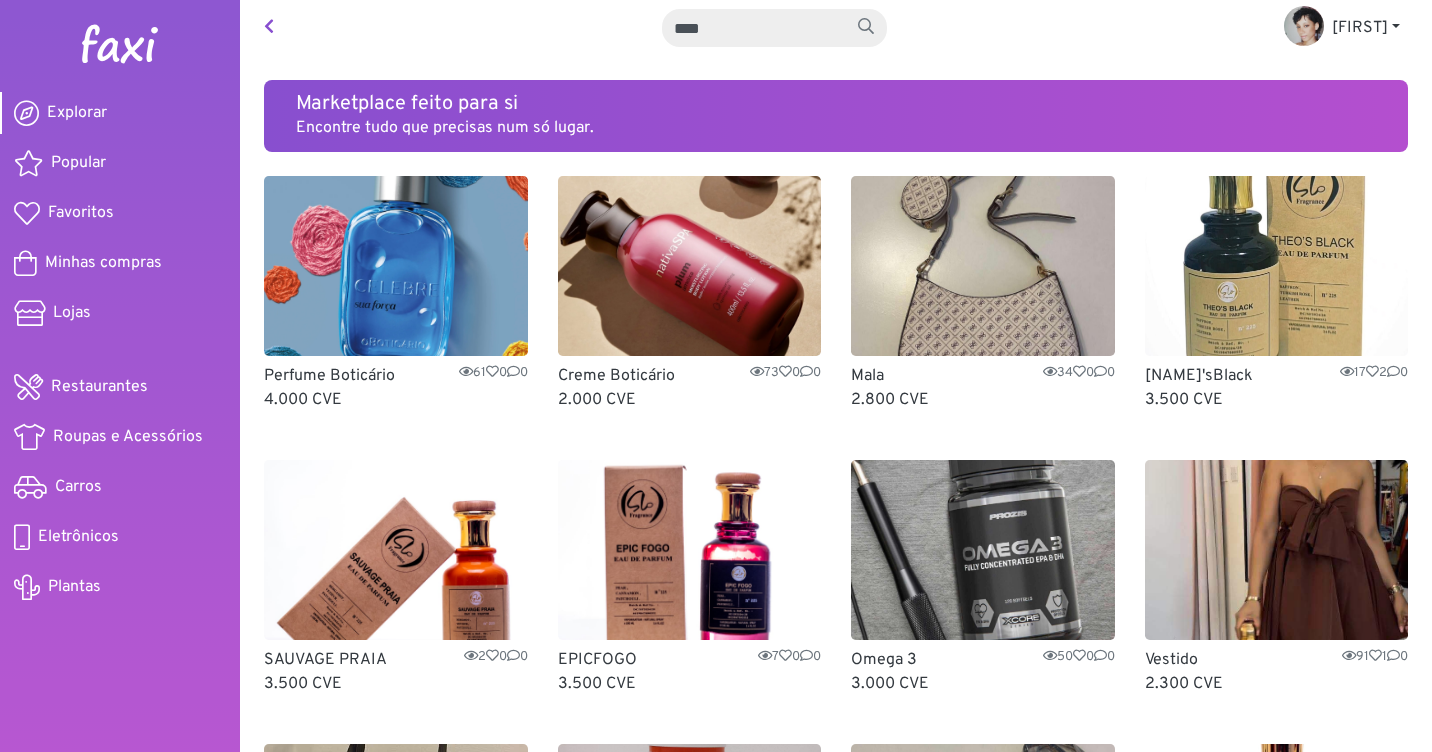 type on "****" 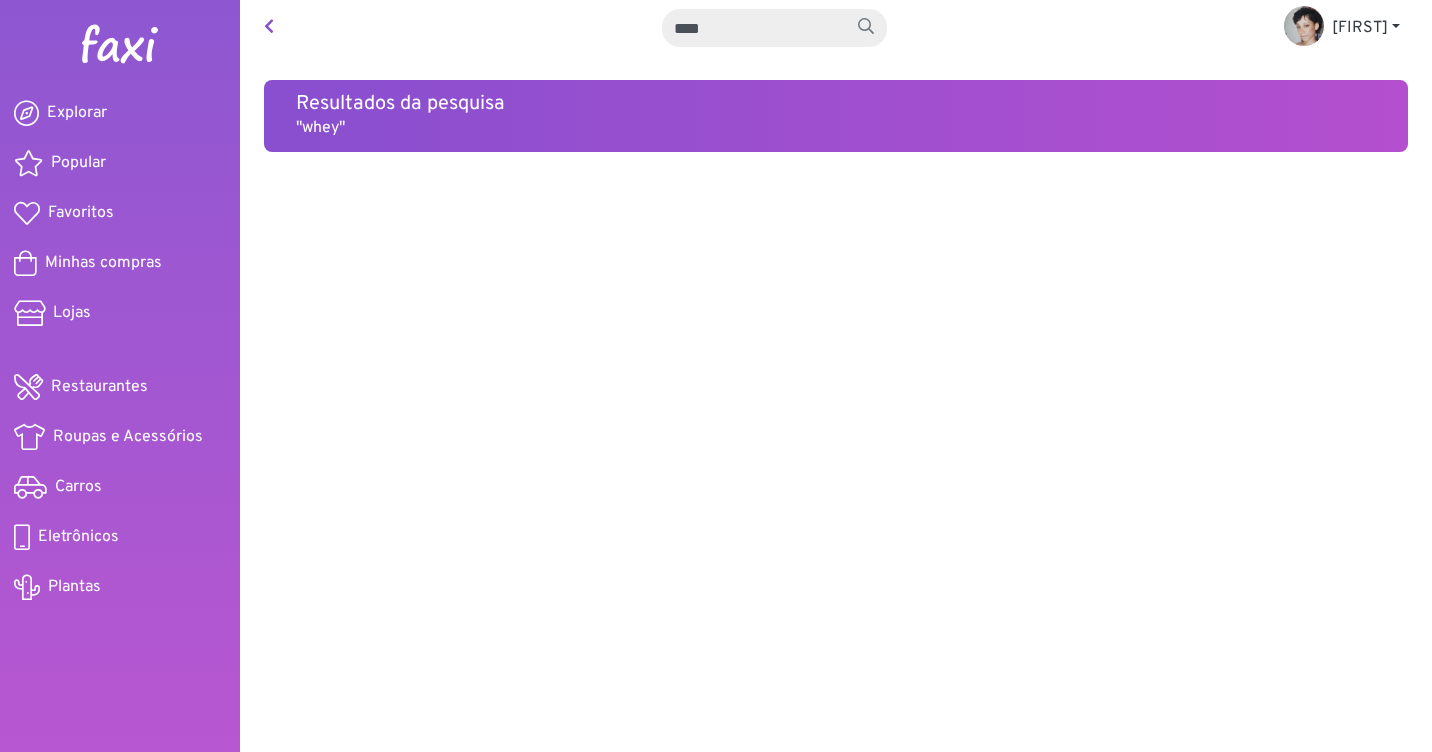 scroll, scrollTop: 0, scrollLeft: 0, axis: both 